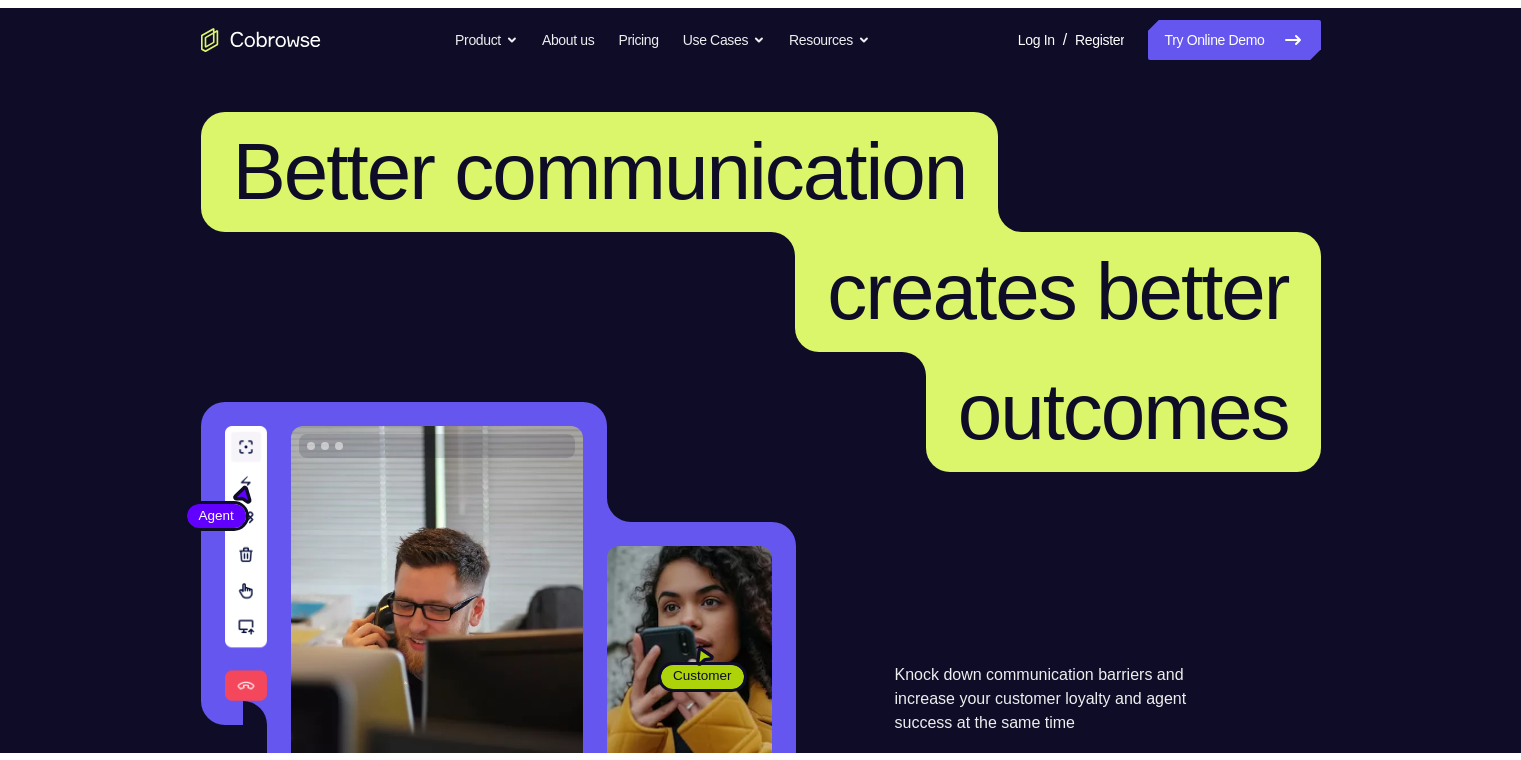 scroll, scrollTop: 0, scrollLeft: 0, axis: both 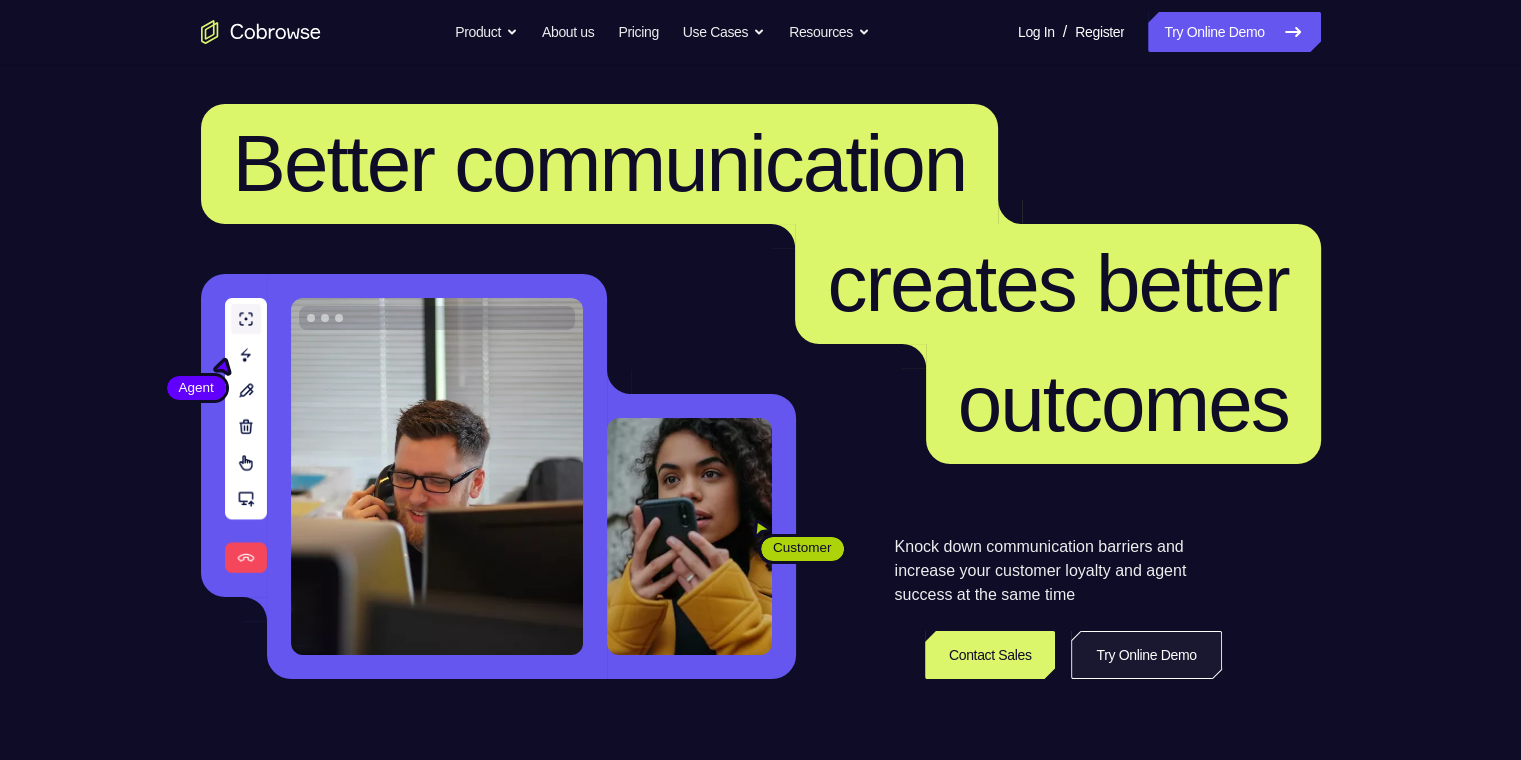 click on "Try Online Demo" at bounding box center [1146, 655] 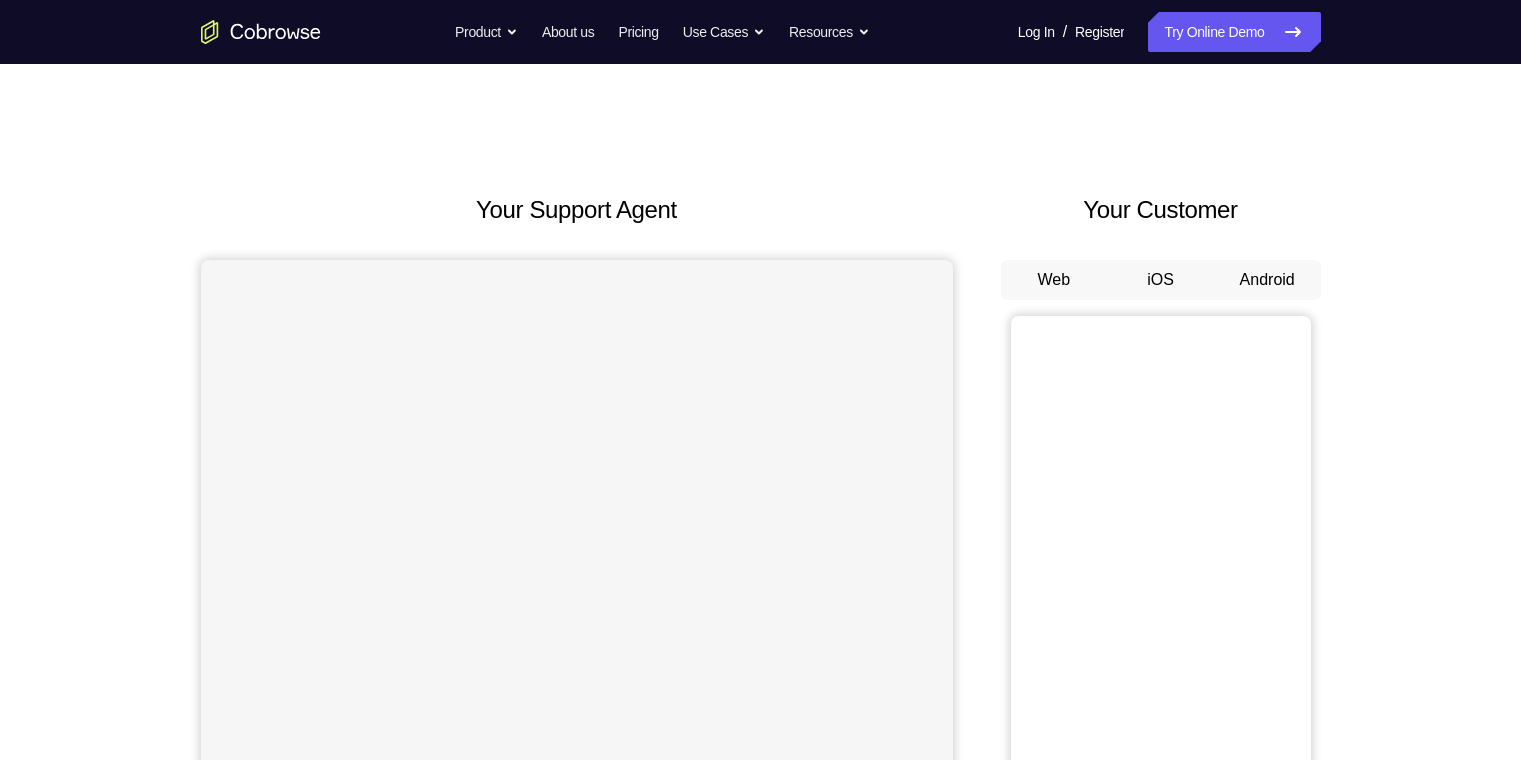 scroll, scrollTop: 0, scrollLeft: 0, axis: both 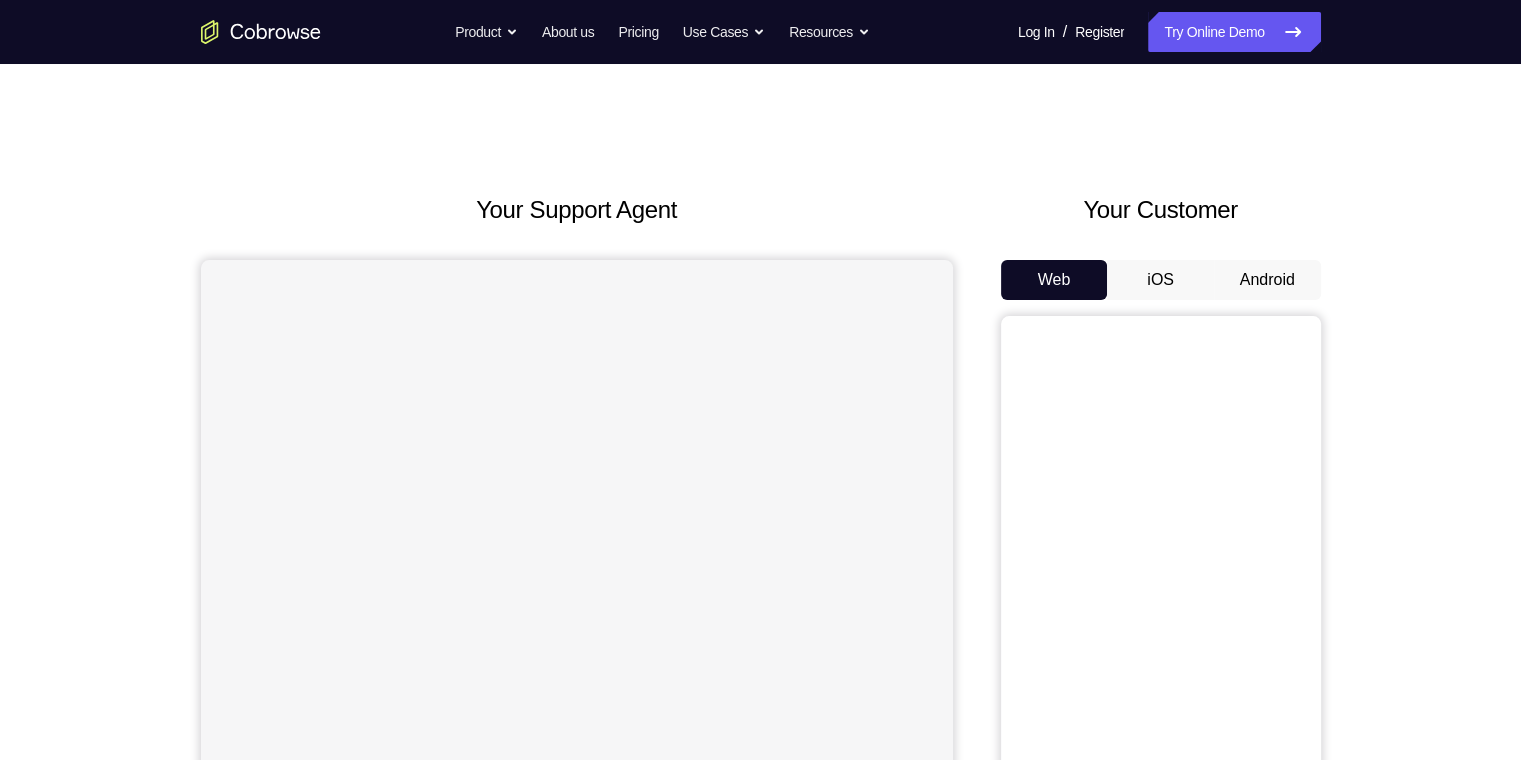 click on "Android" at bounding box center (1267, 280) 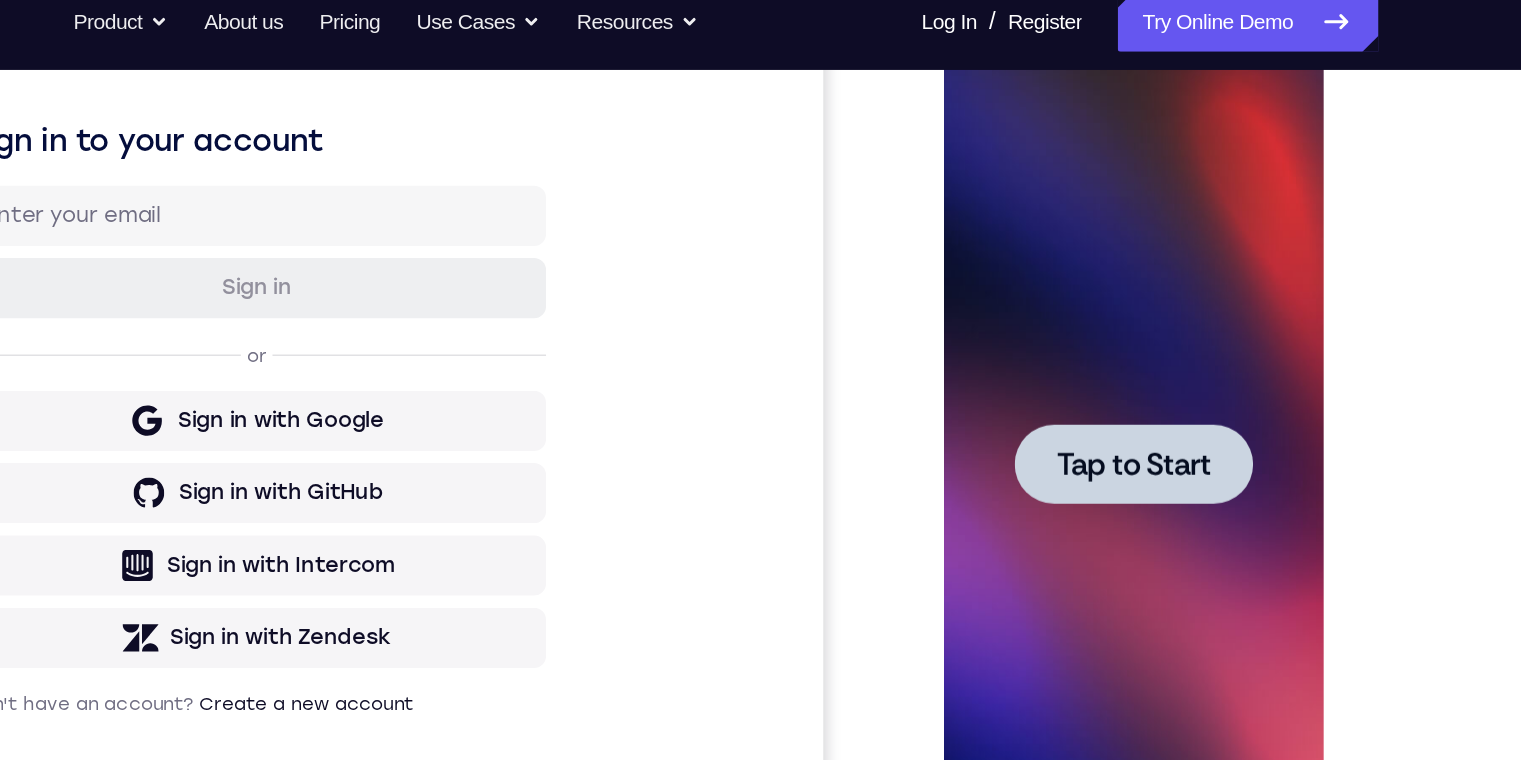 scroll, scrollTop: 251, scrollLeft: 0, axis: vertical 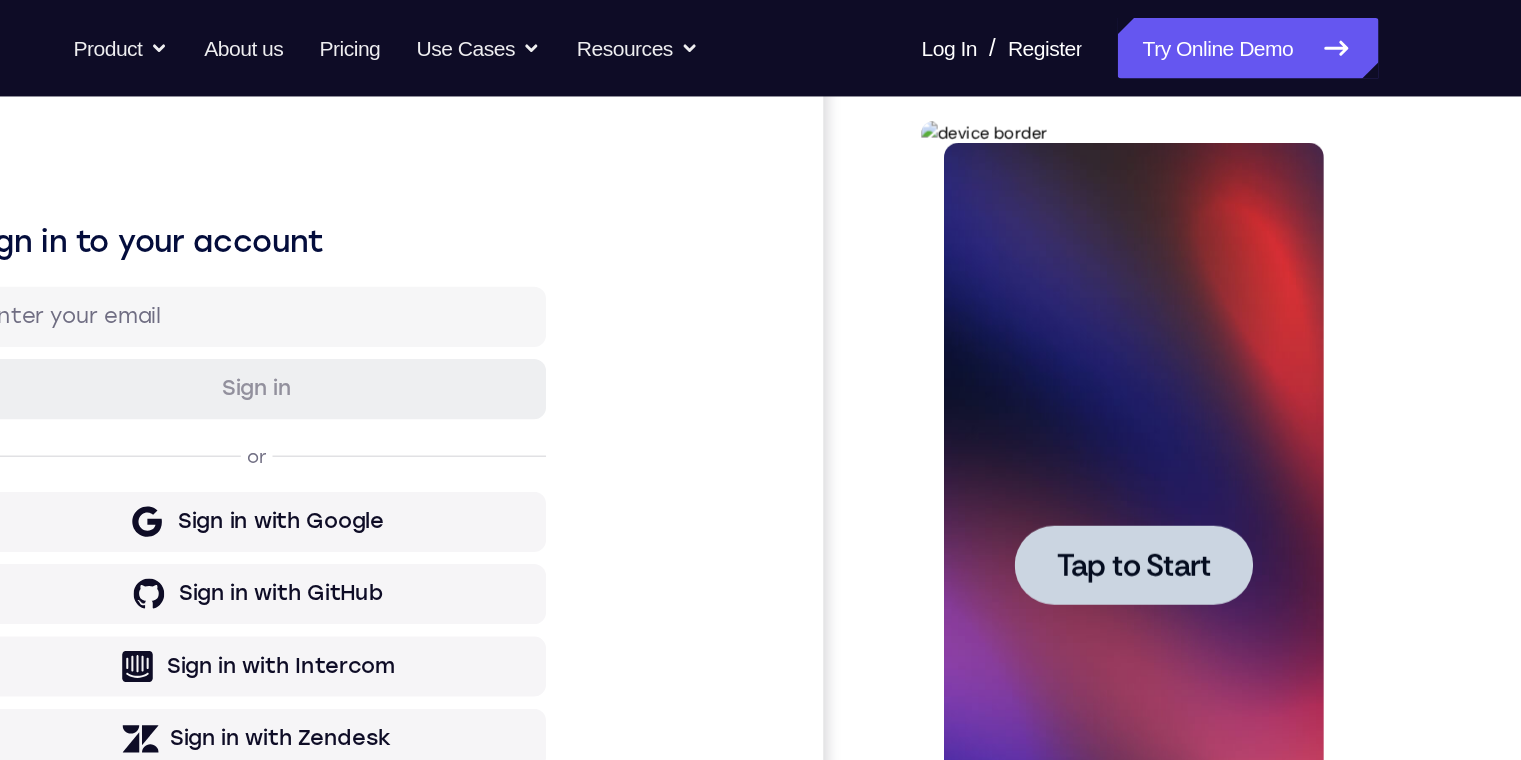 click on "Tap to Start" at bounding box center (1062, 415) 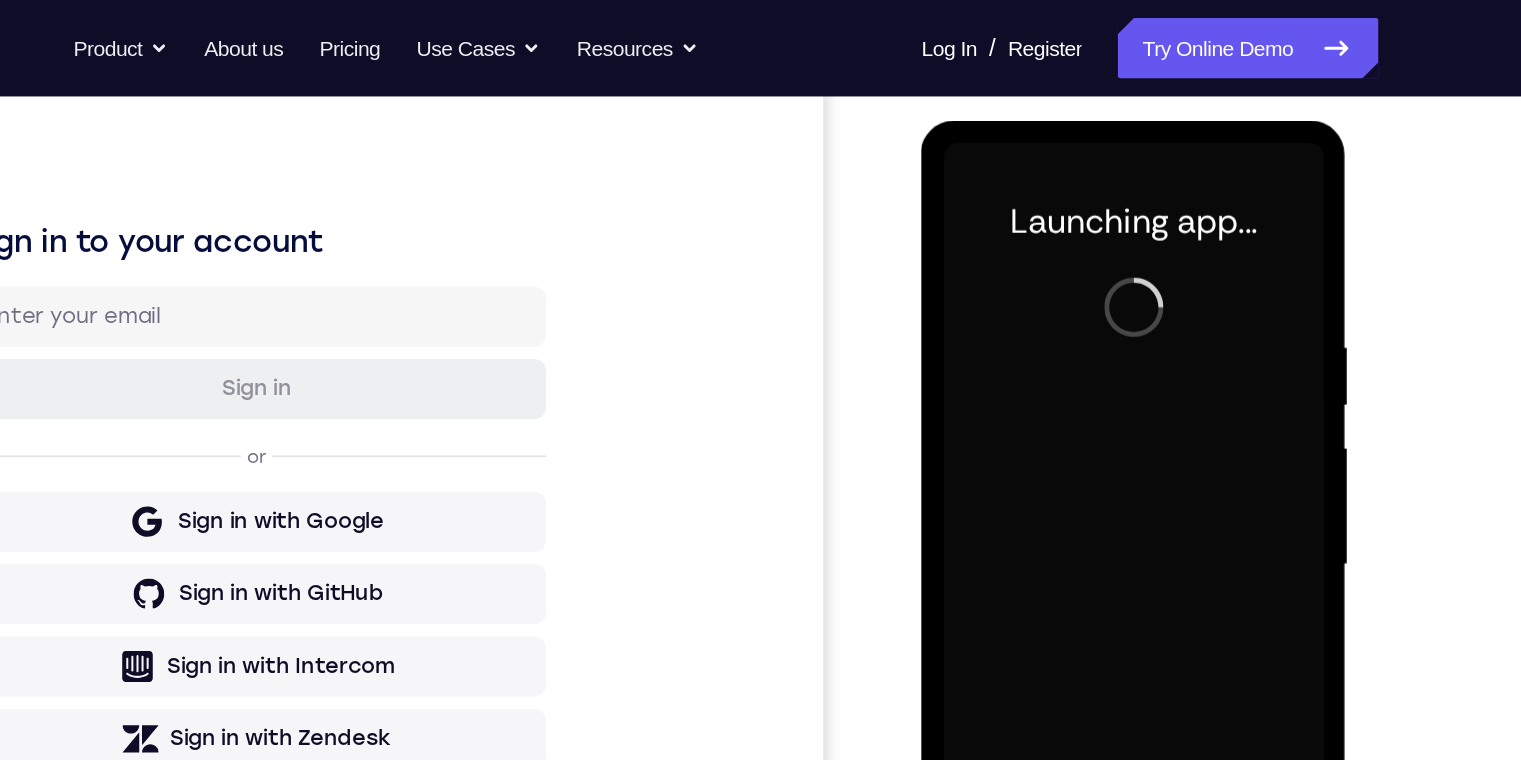 scroll, scrollTop: 251, scrollLeft: 0, axis: vertical 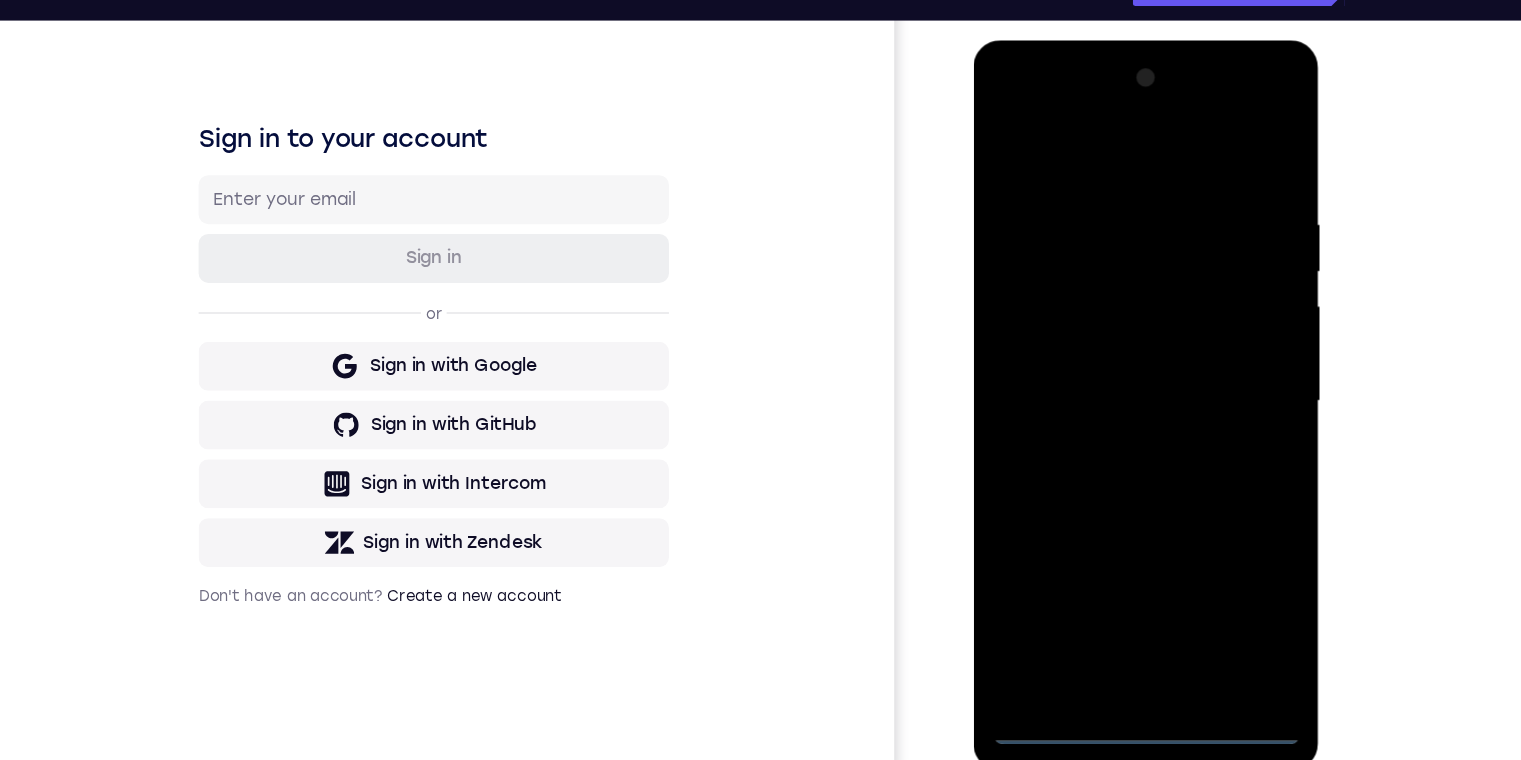 click at bounding box center (1114, 335) 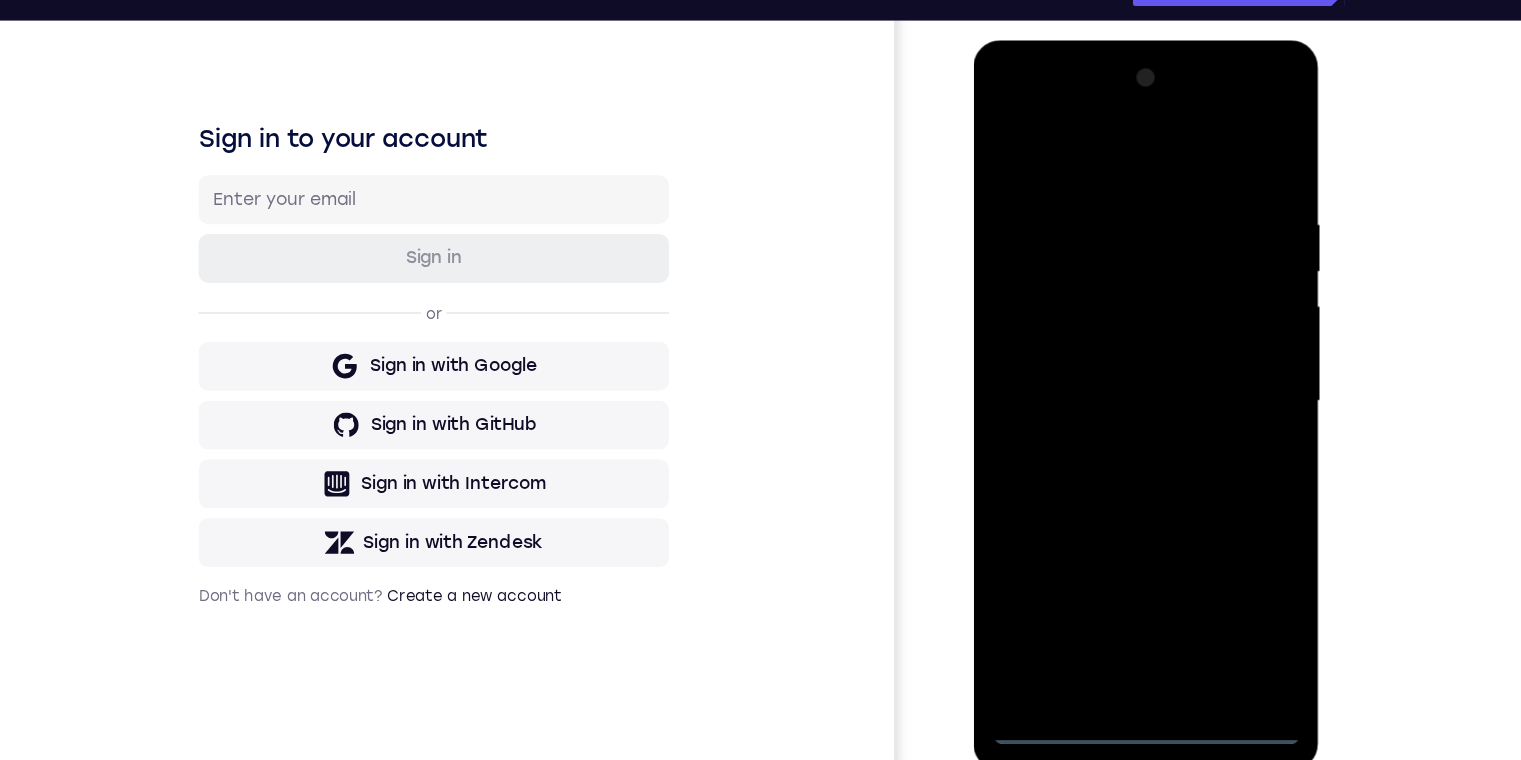 click at bounding box center (1114, 335) 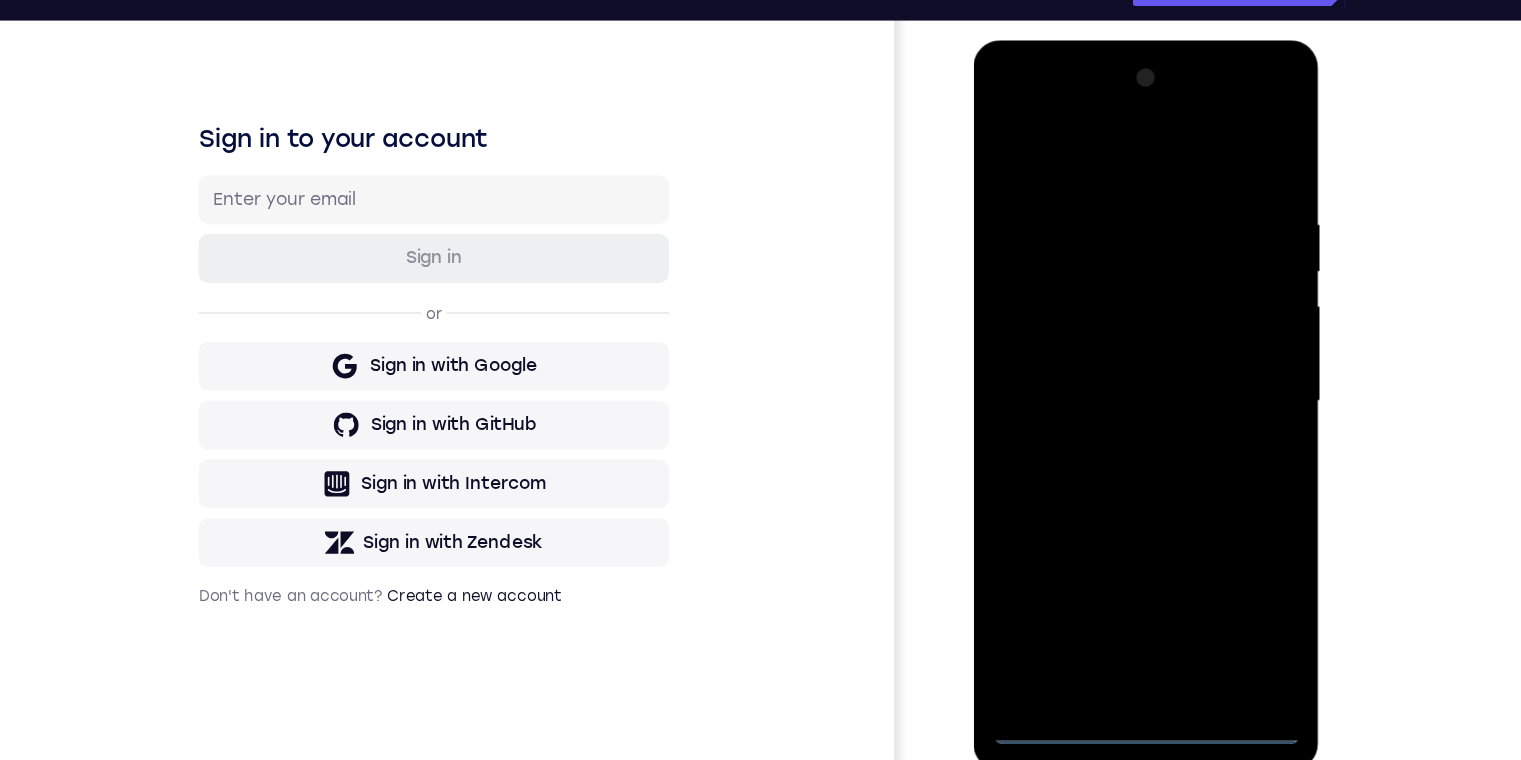 click at bounding box center (1114, 335) 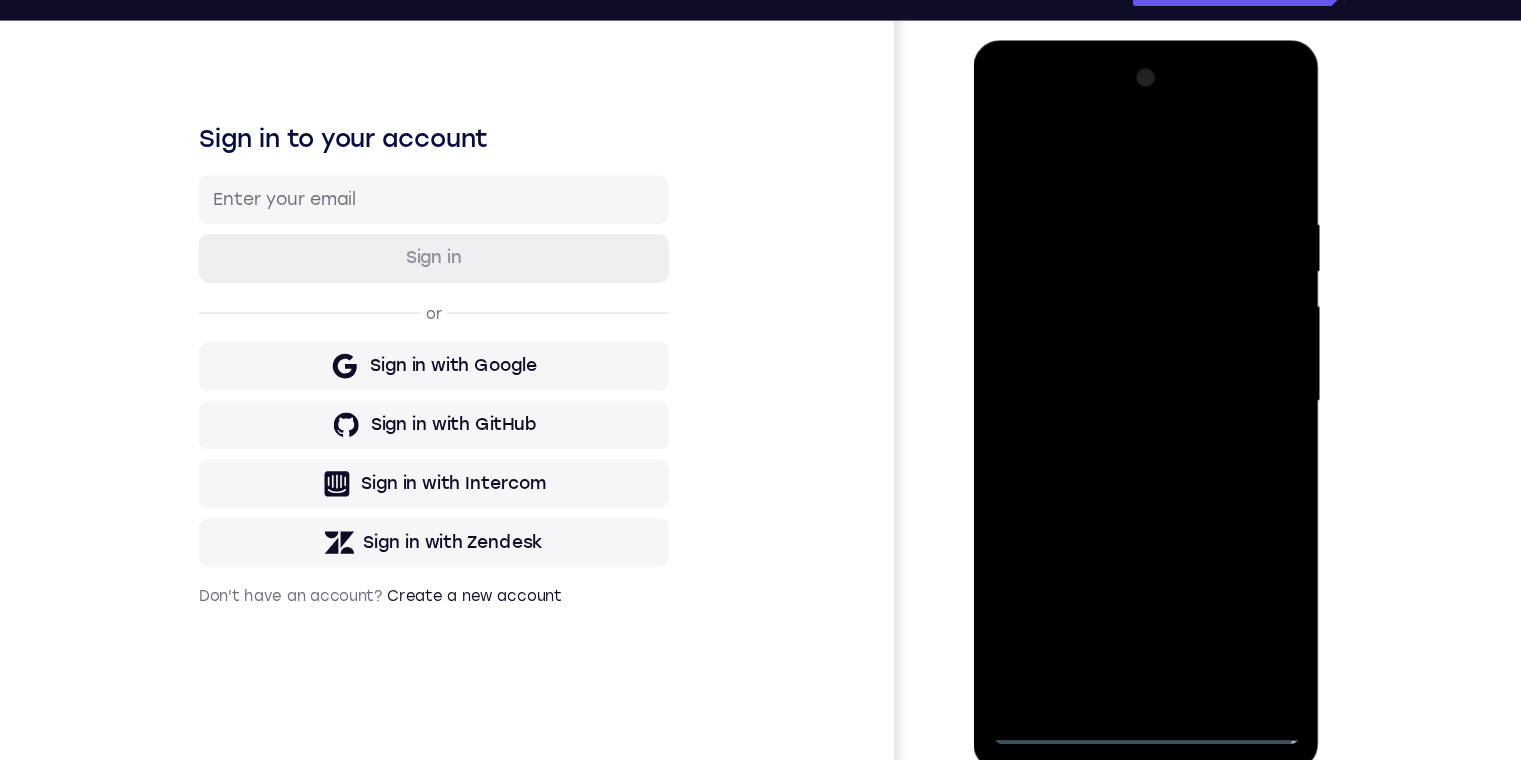 click at bounding box center (1114, 335) 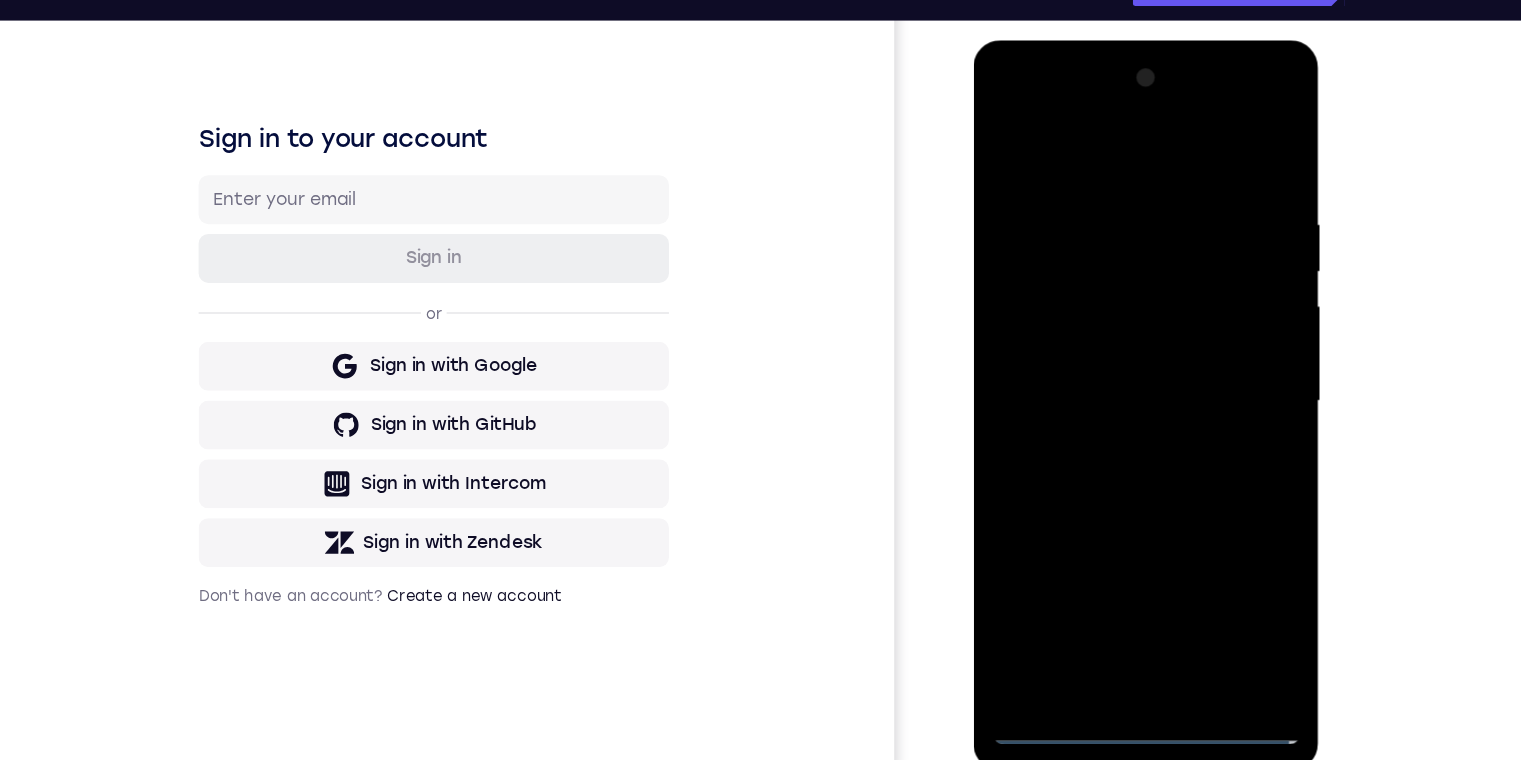 click at bounding box center (1114, 335) 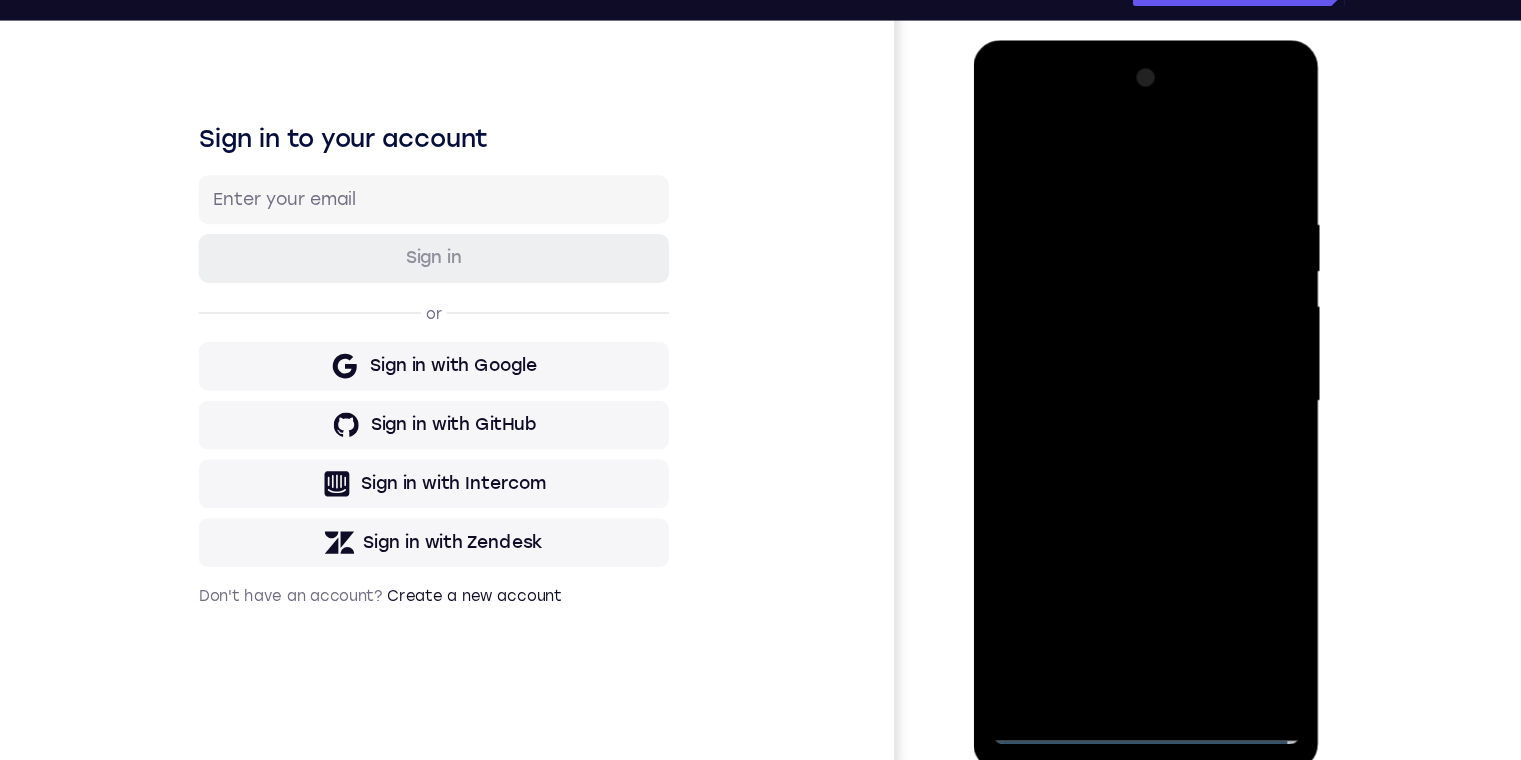click at bounding box center [1114, 335] 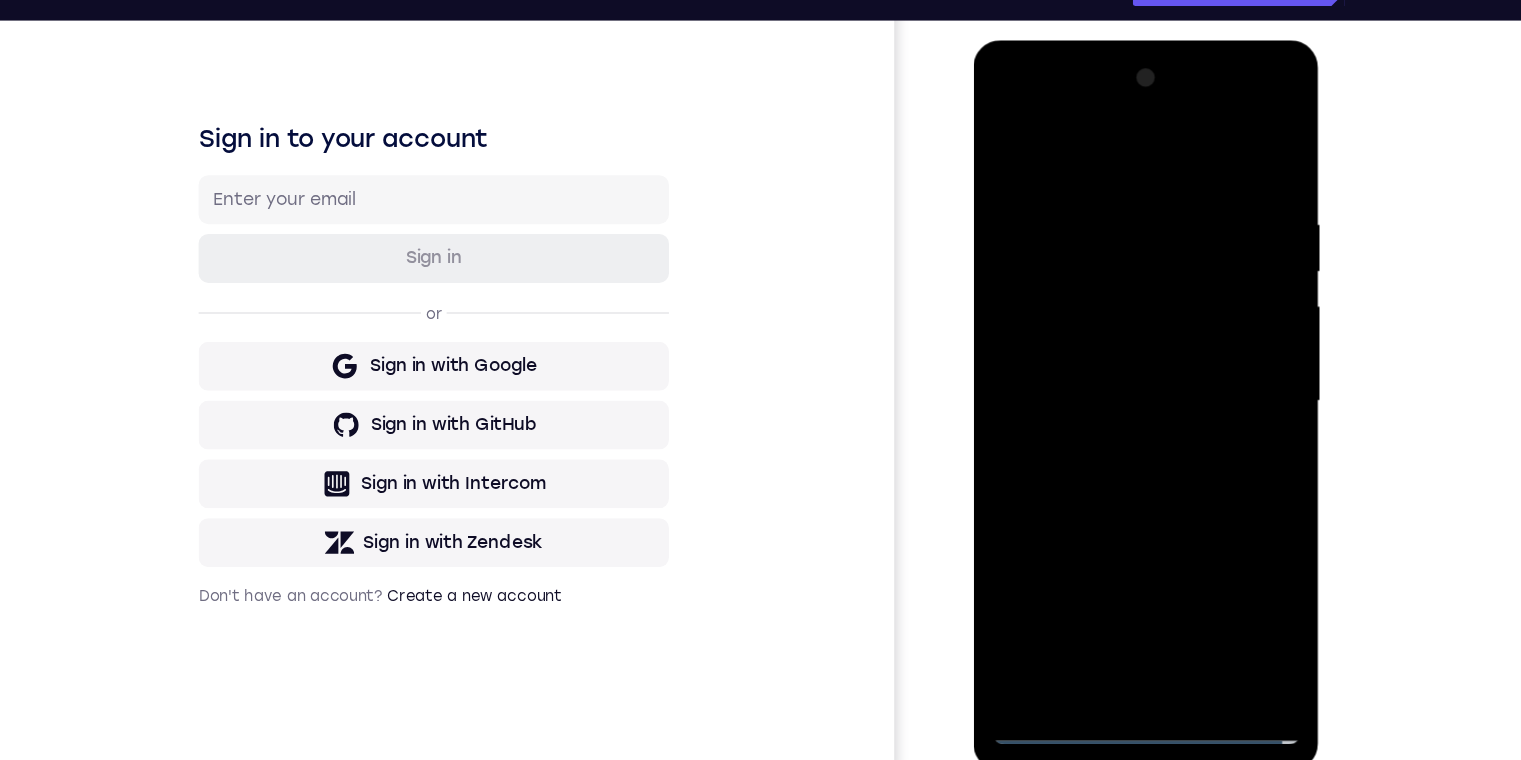 click at bounding box center [1114, 335] 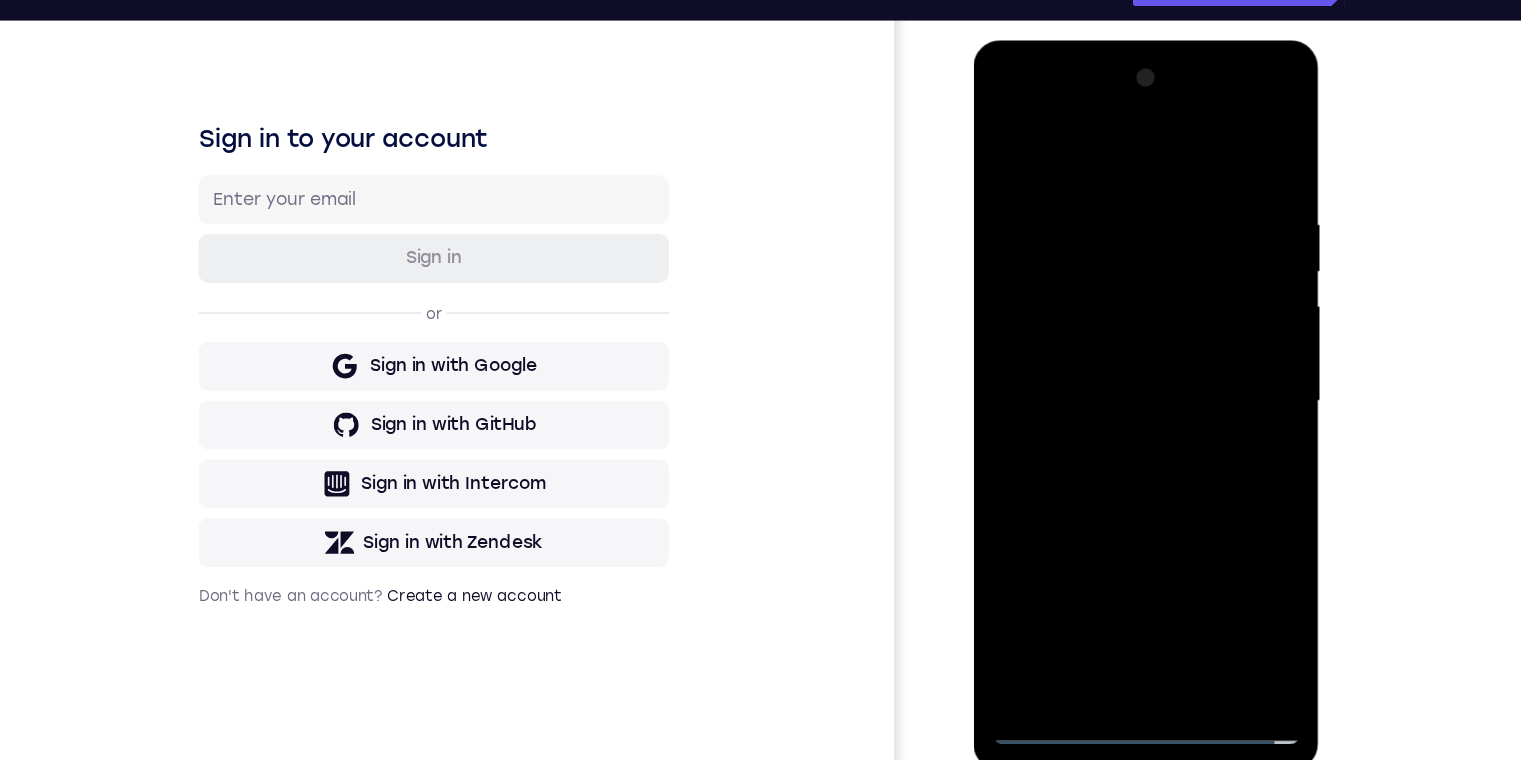 click at bounding box center [1114, 335] 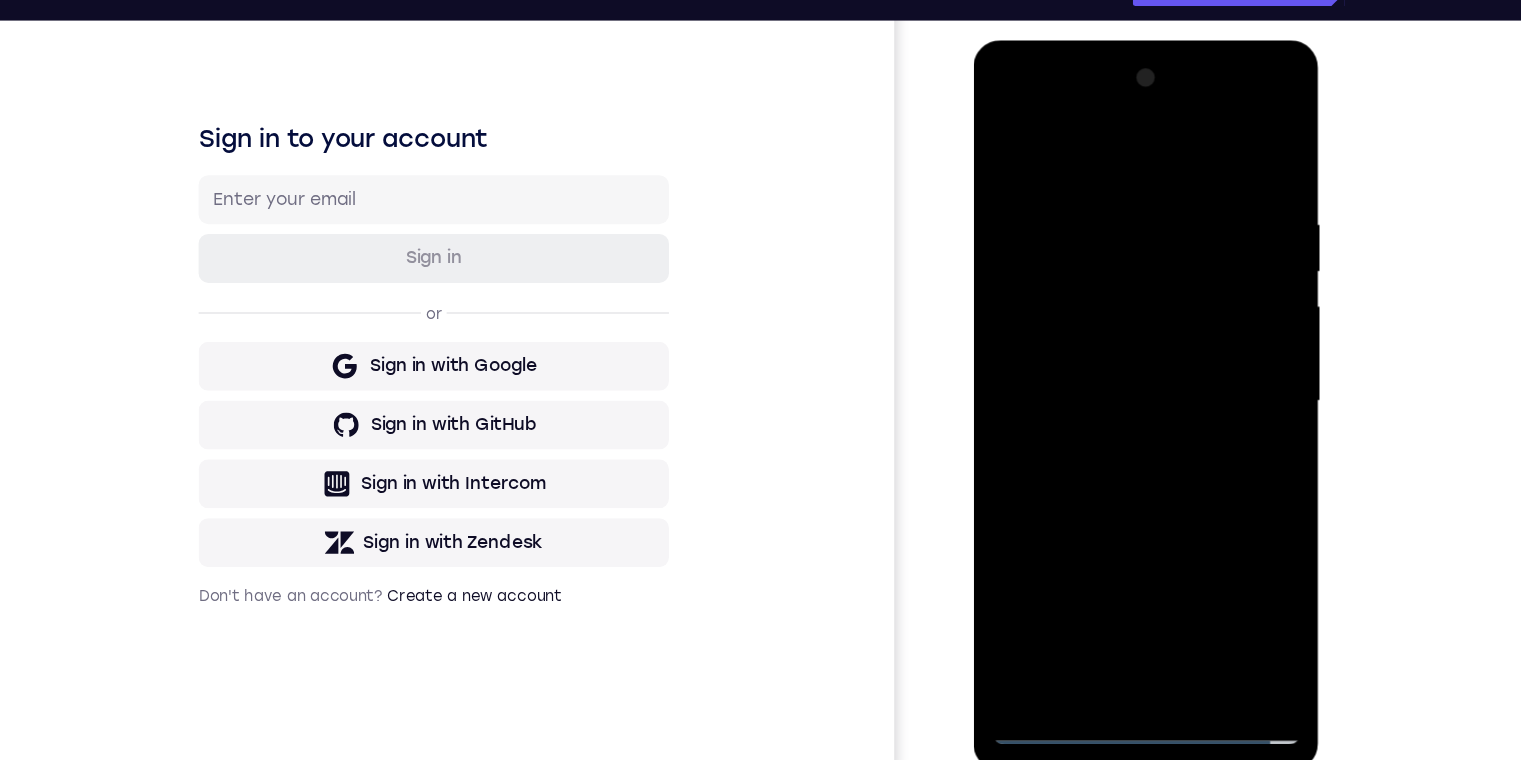 click at bounding box center (1114, 335) 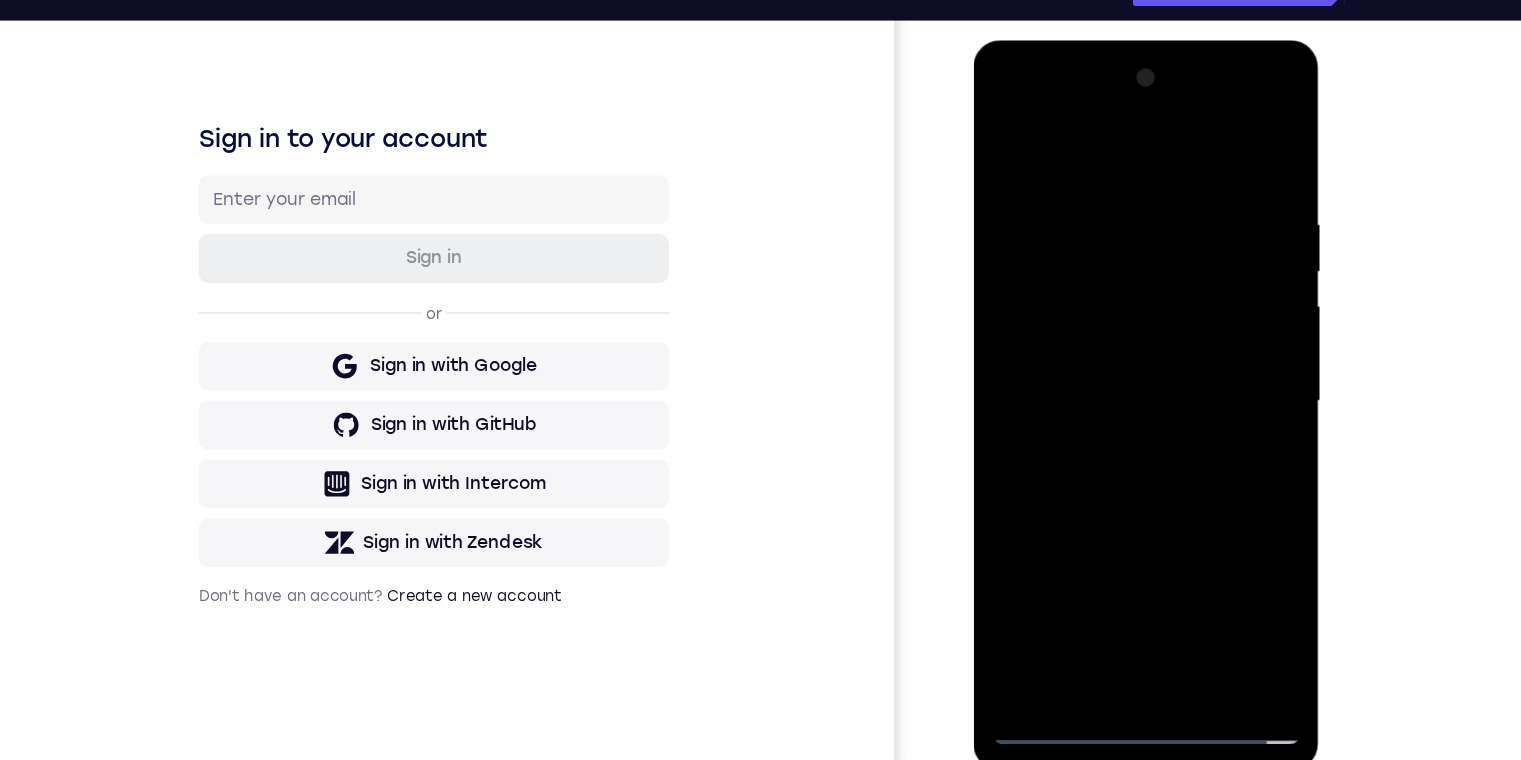 click at bounding box center [1114, 335] 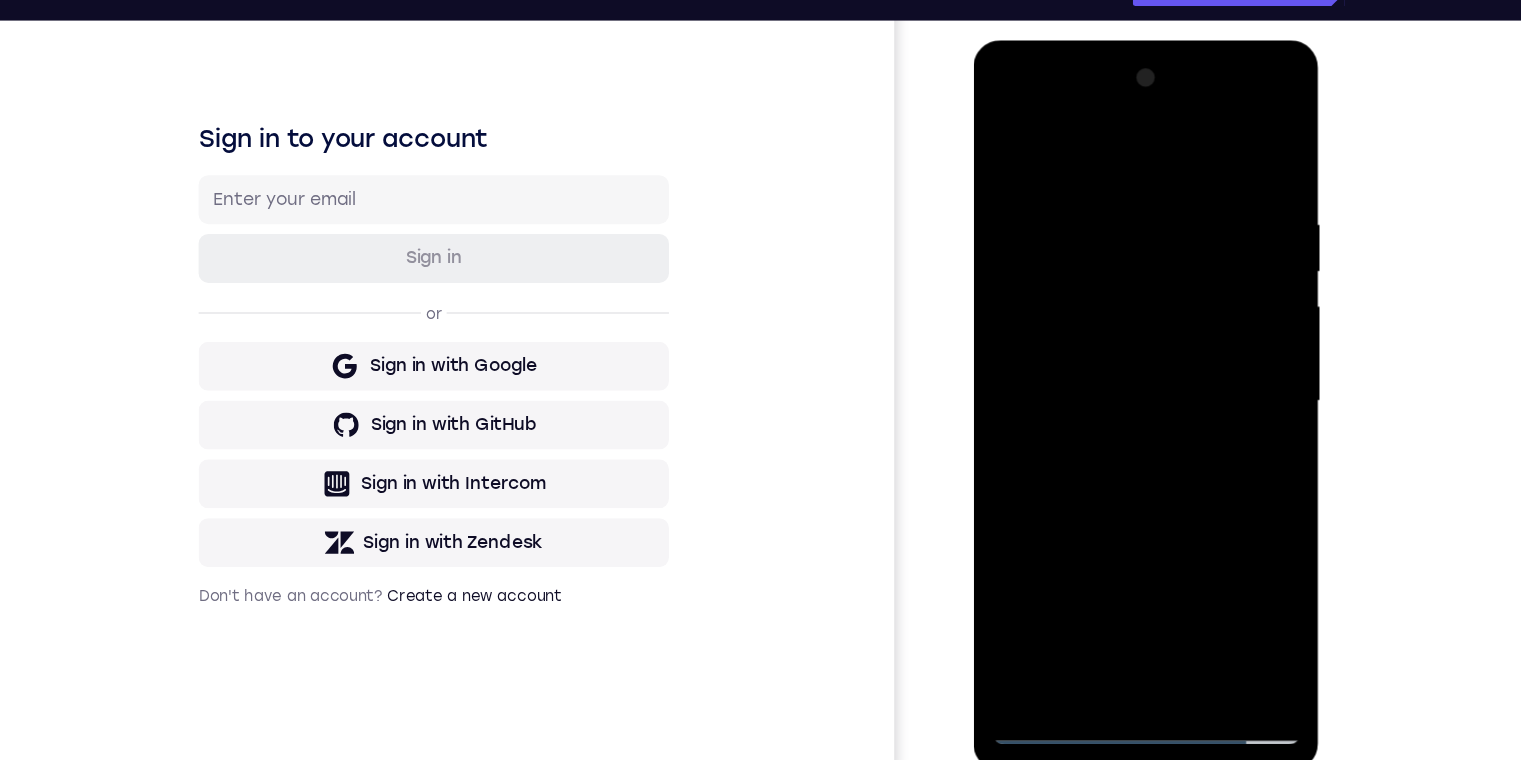 click at bounding box center [1114, 335] 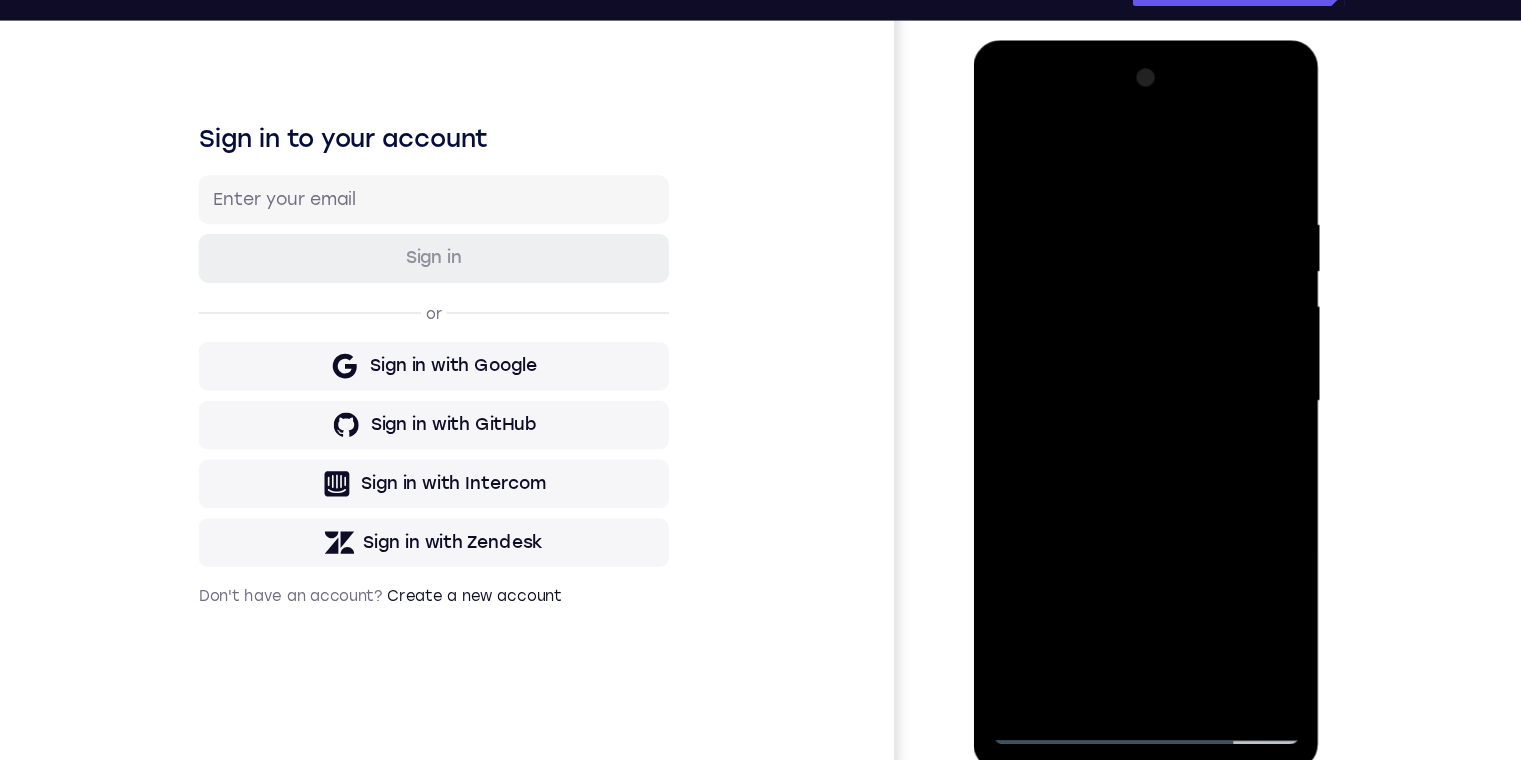 click at bounding box center (1114, 335) 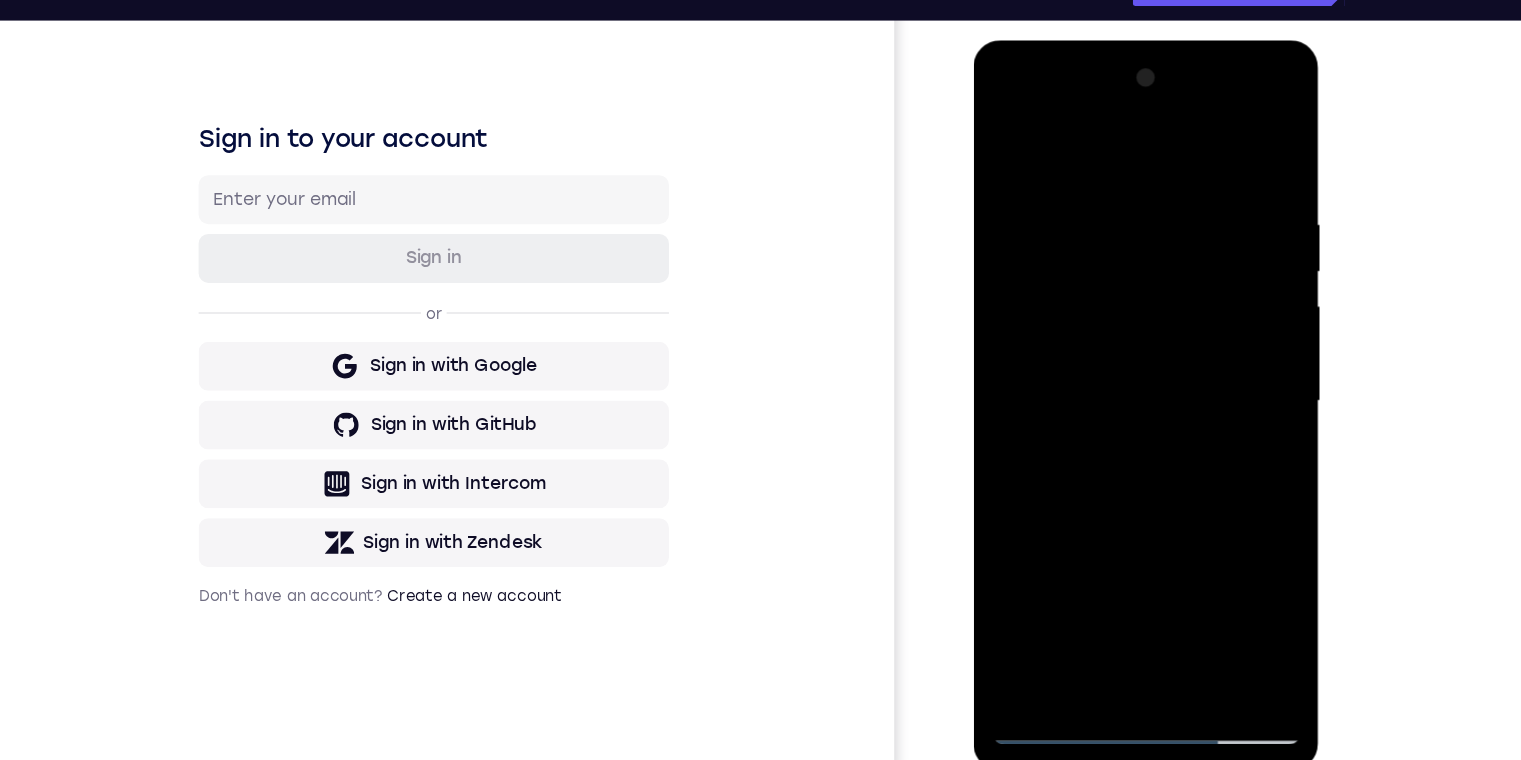 click at bounding box center [1114, 335] 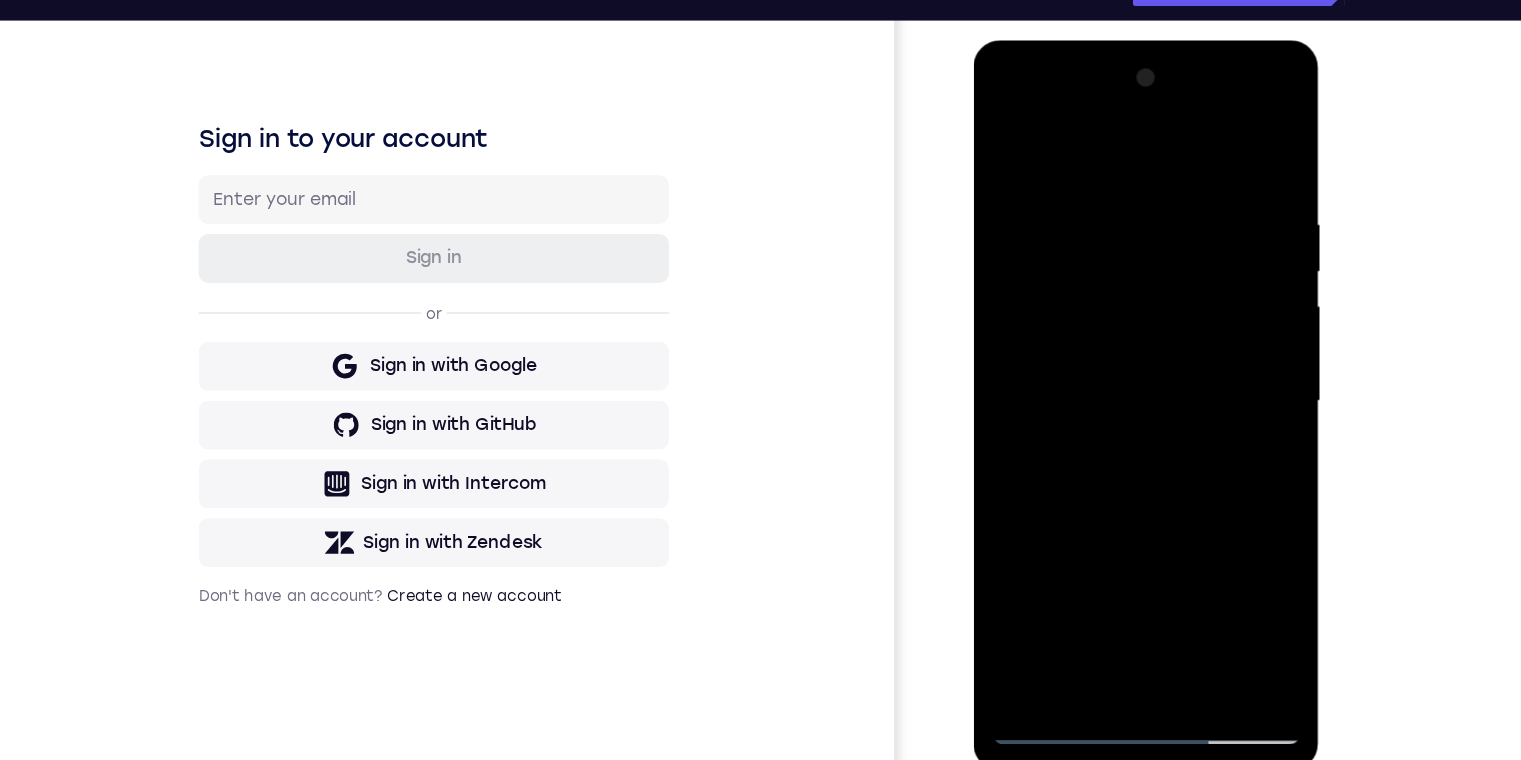 click at bounding box center (1114, 335) 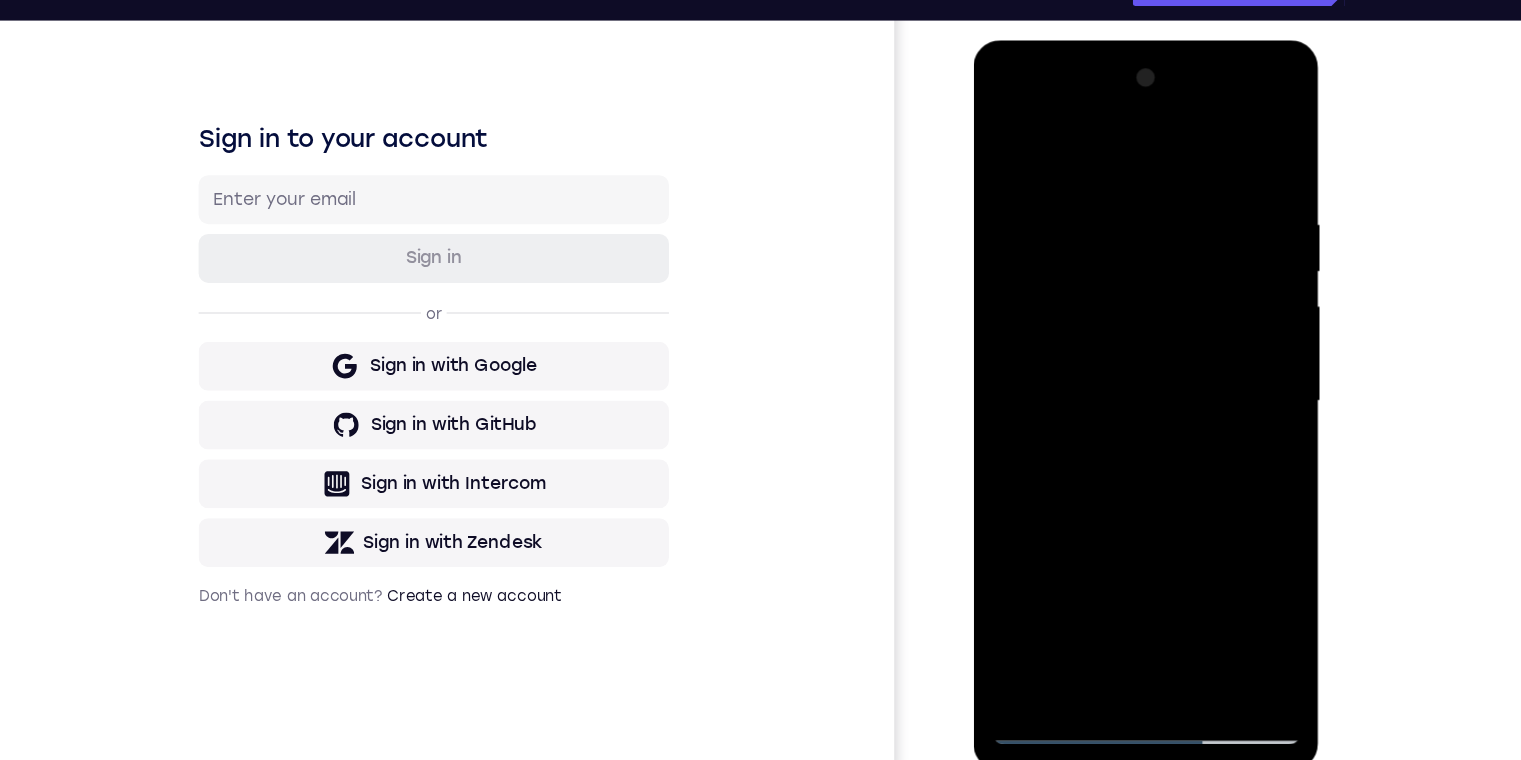 click at bounding box center (1114, 335) 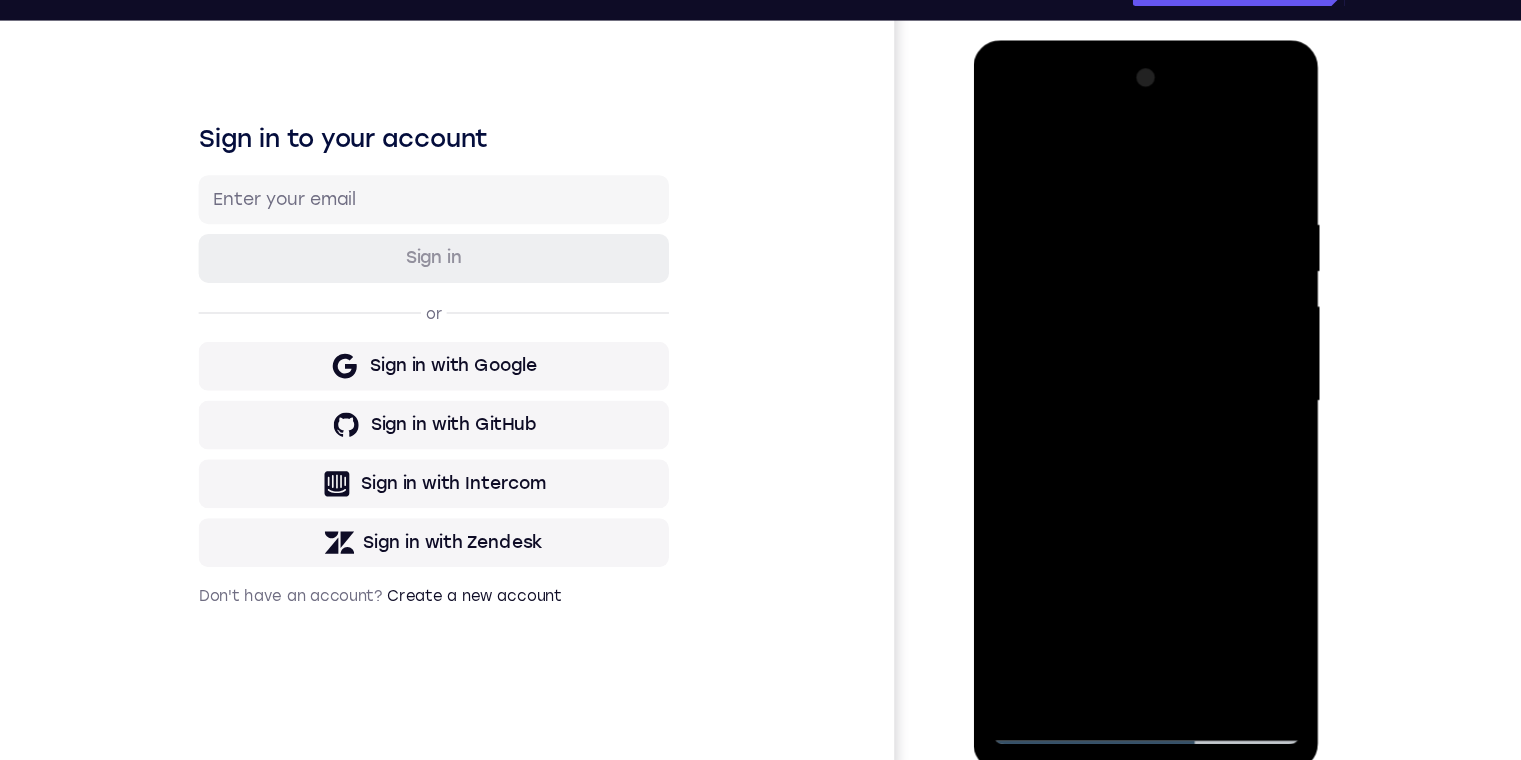 click at bounding box center (1114, 335) 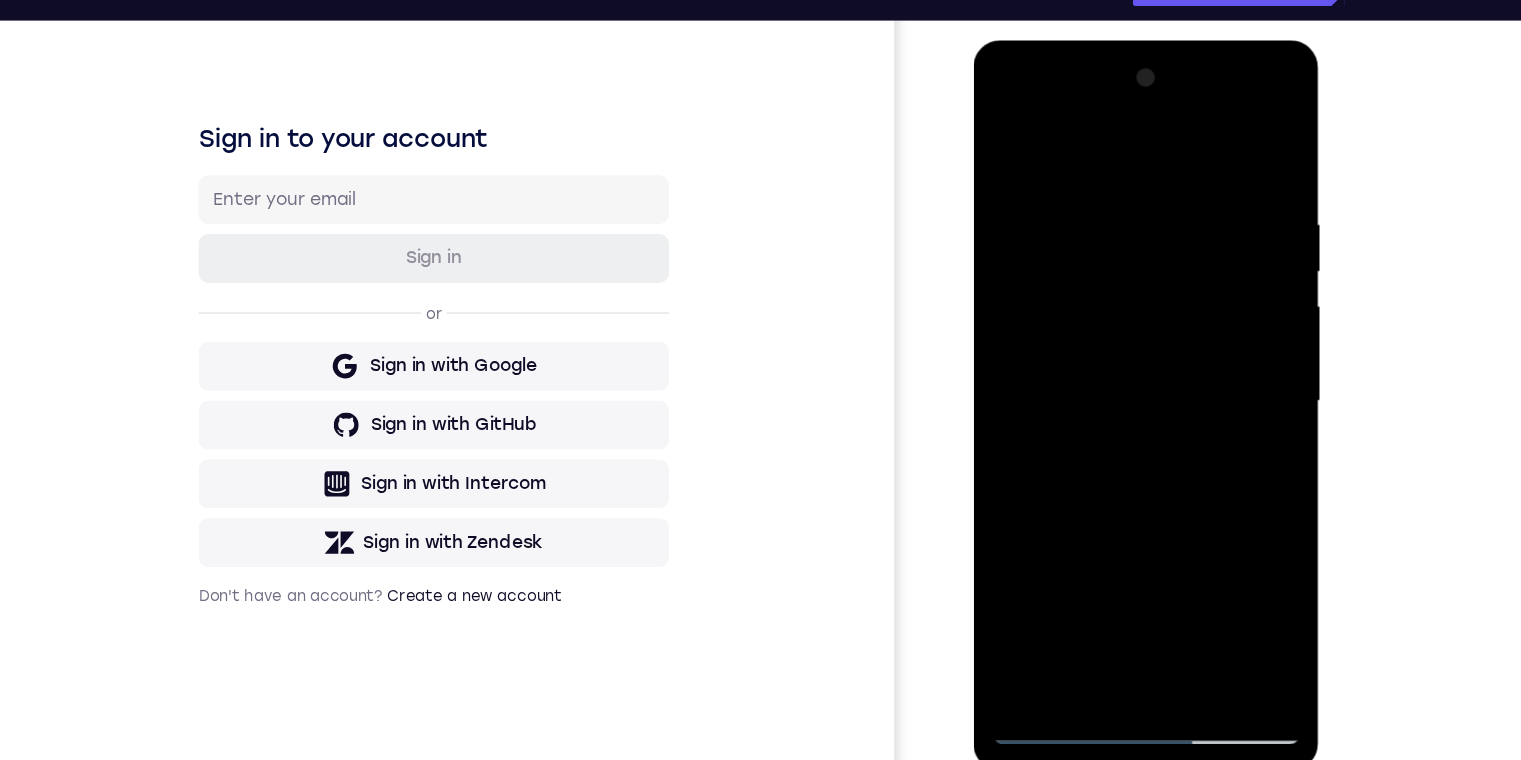 click at bounding box center (1114, 335) 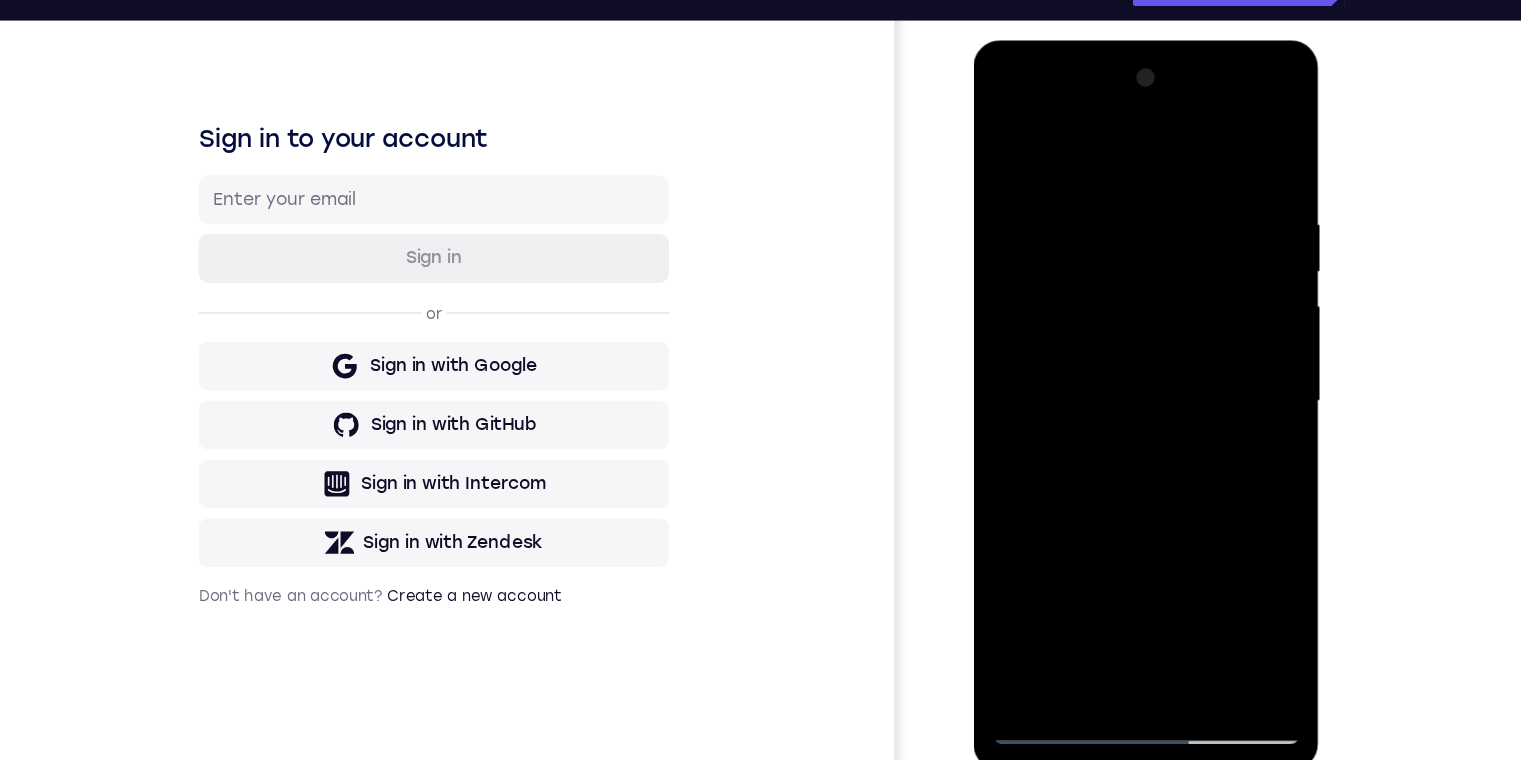 click at bounding box center (1114, 335) 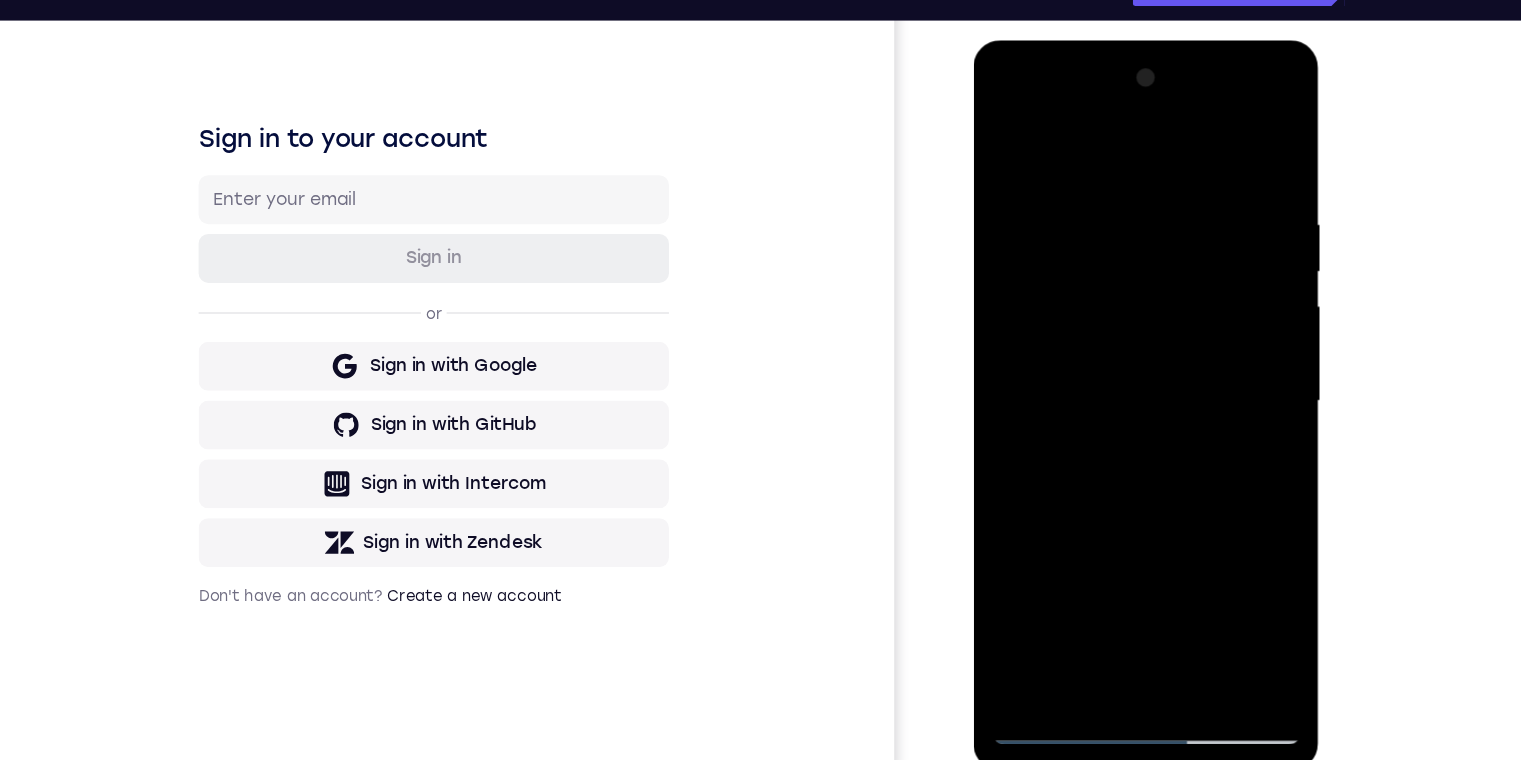 click at bounding box center [1114, 335] 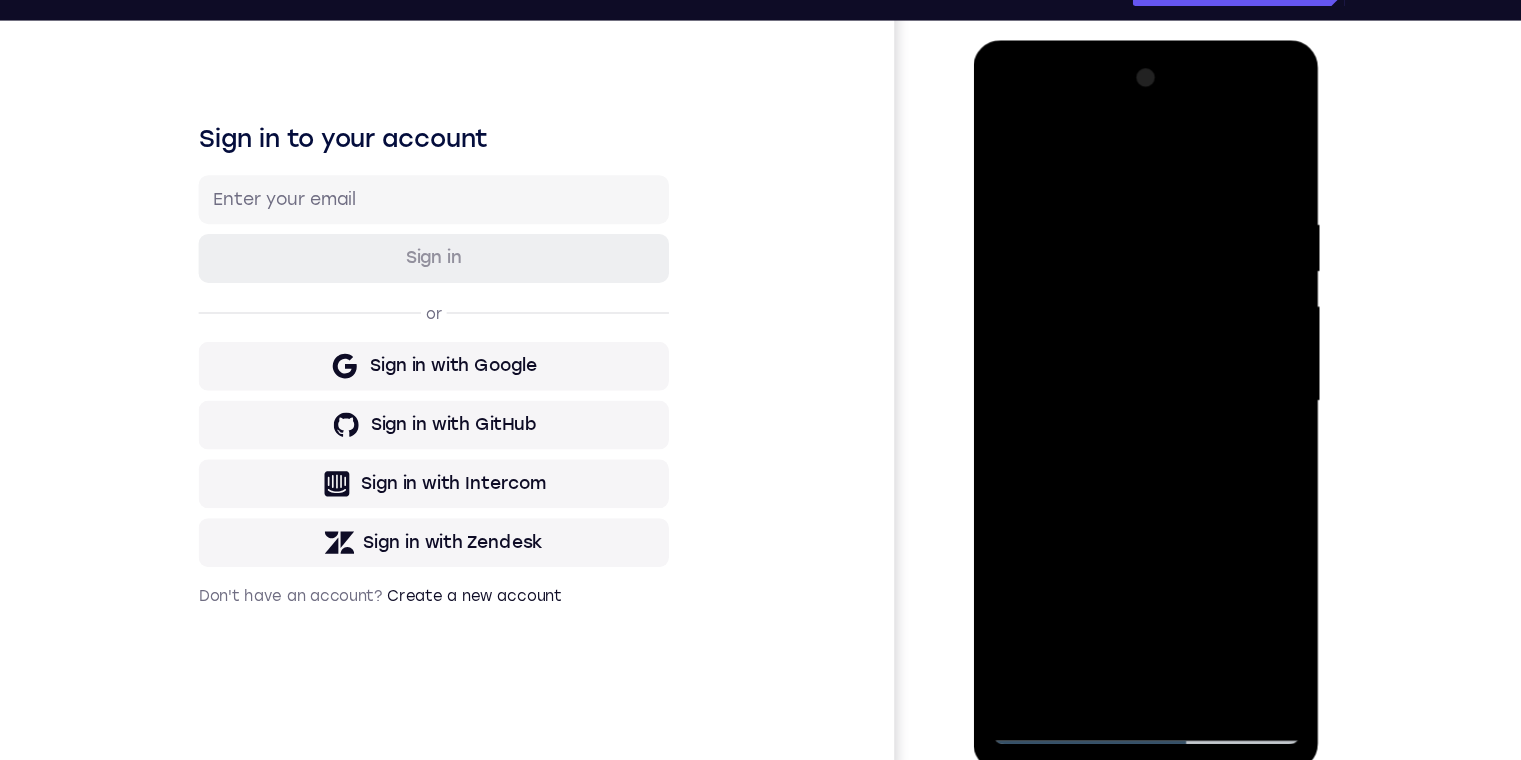 scroll, scrollTop: 251, scrollLeft: 0, axis: vertical 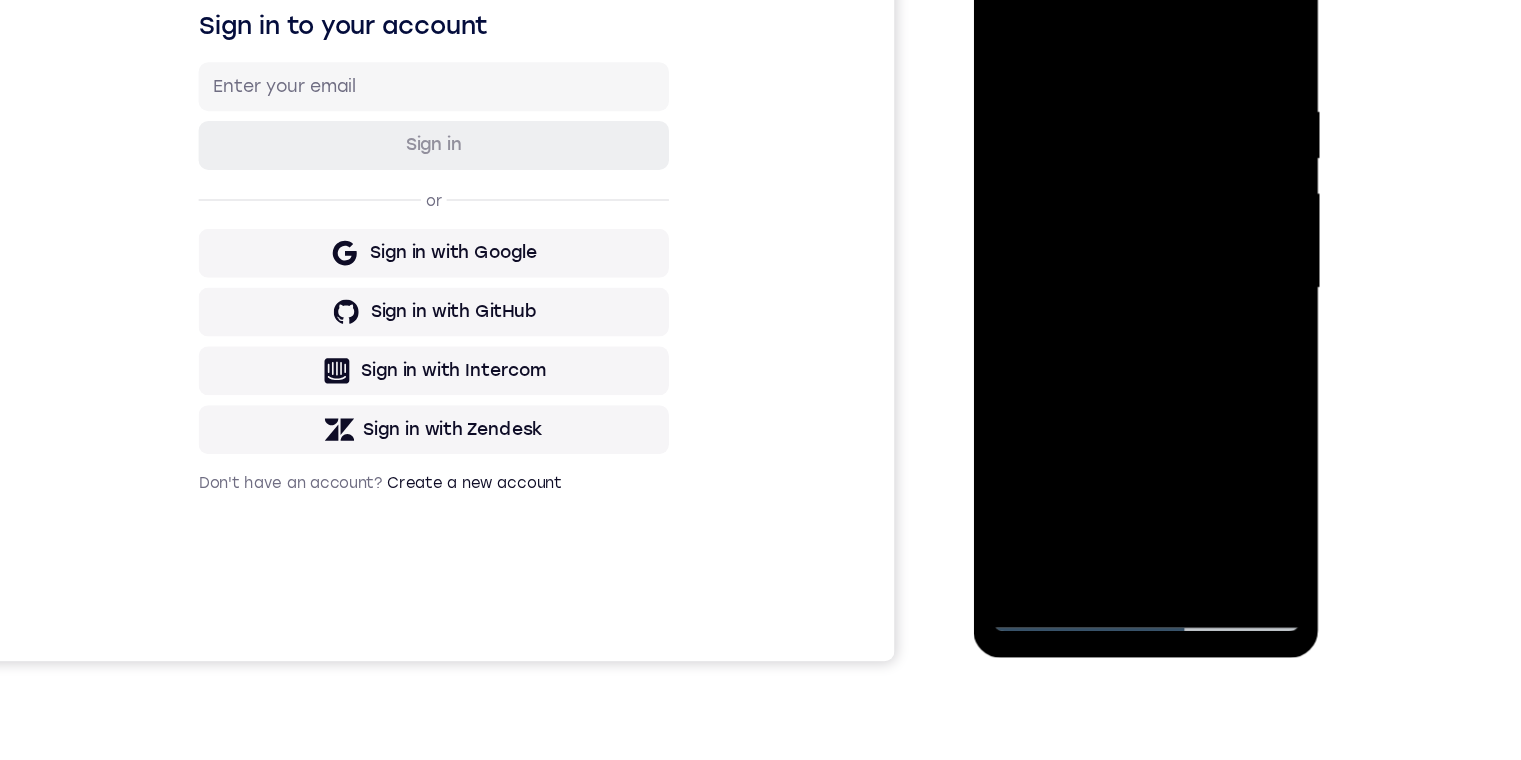 click at bounding box center [1114, 223] 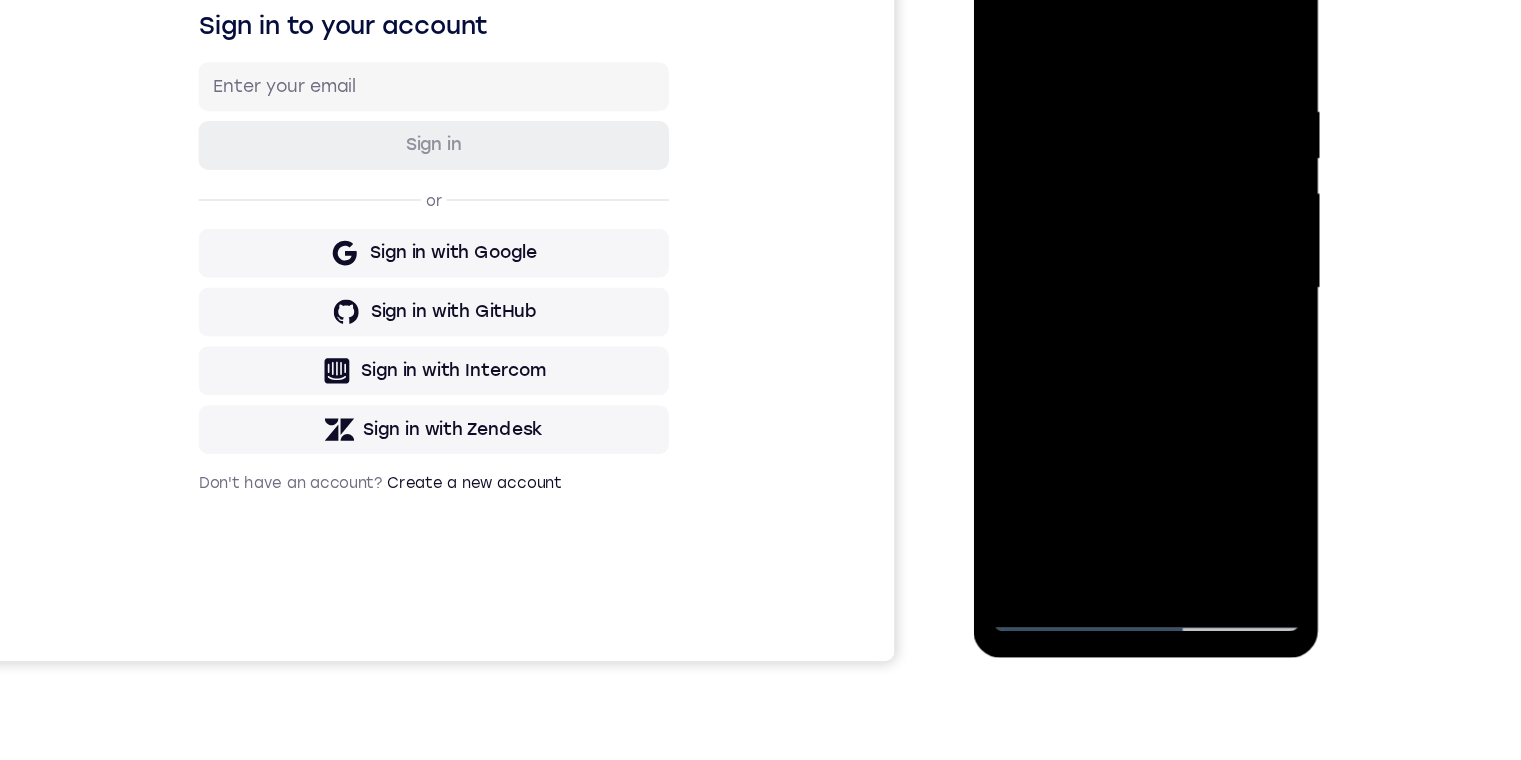 click at bounding box center [1114, 223] 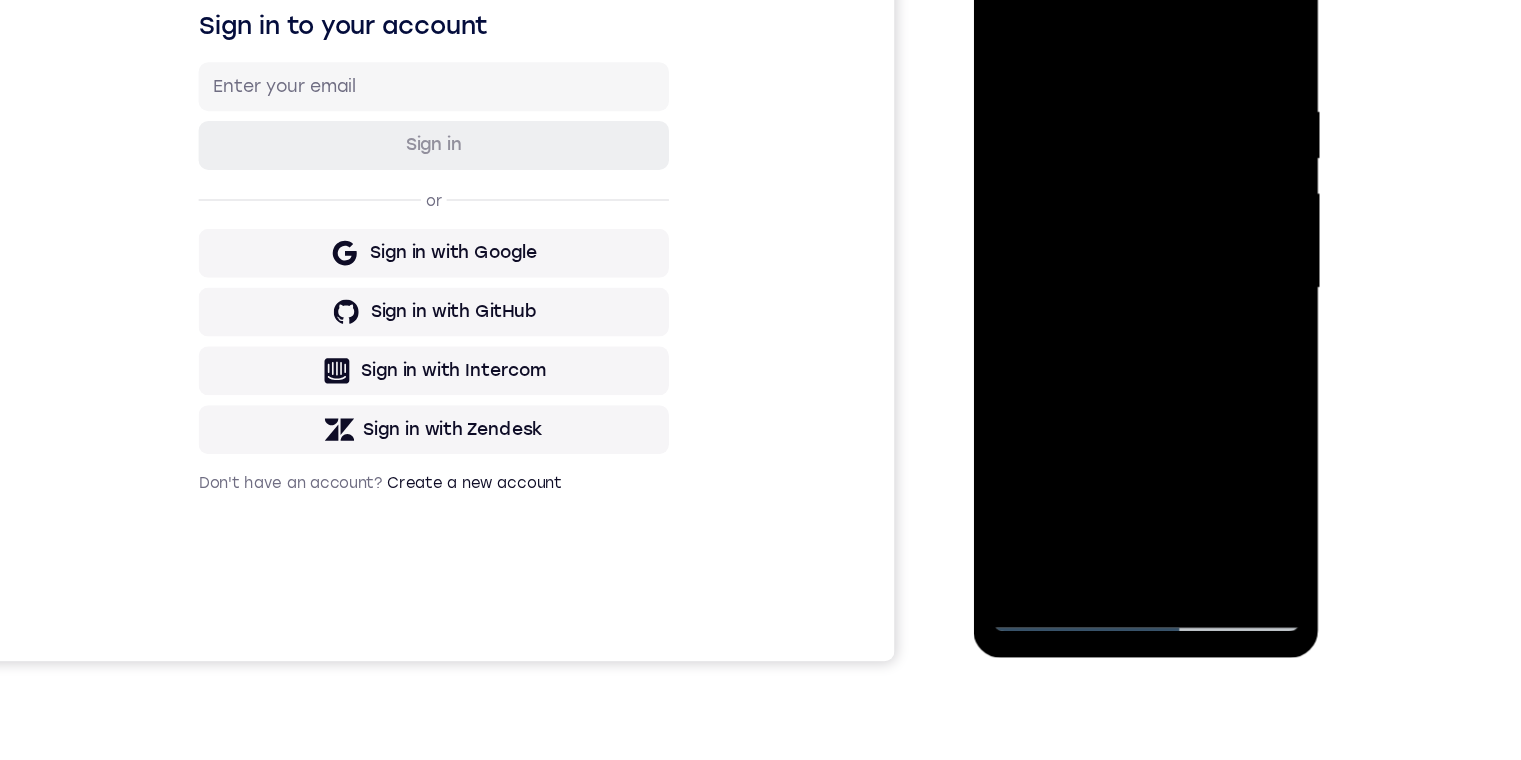 click at bounding box center [1114, 223] 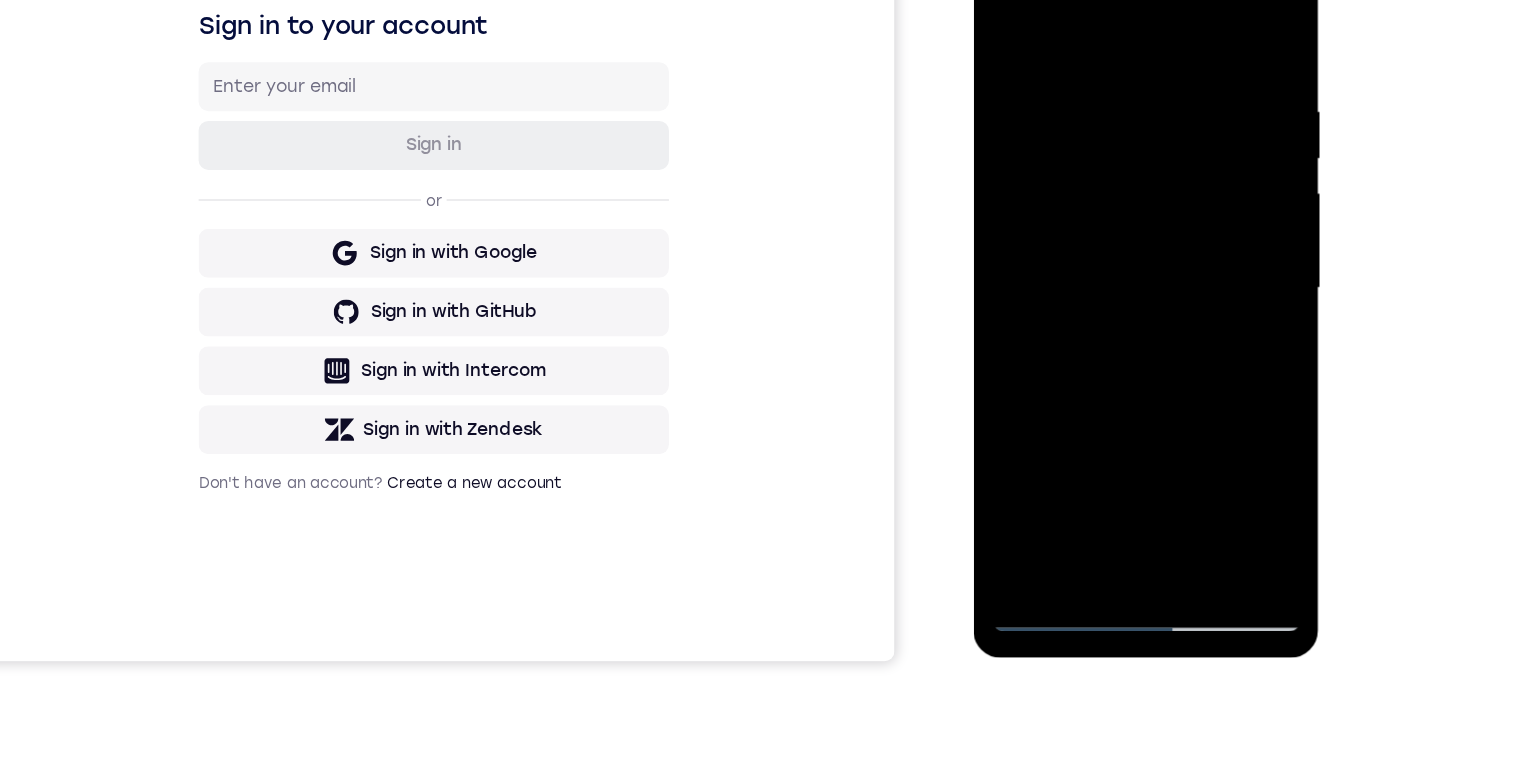 click at bounding box center [1114, 223] 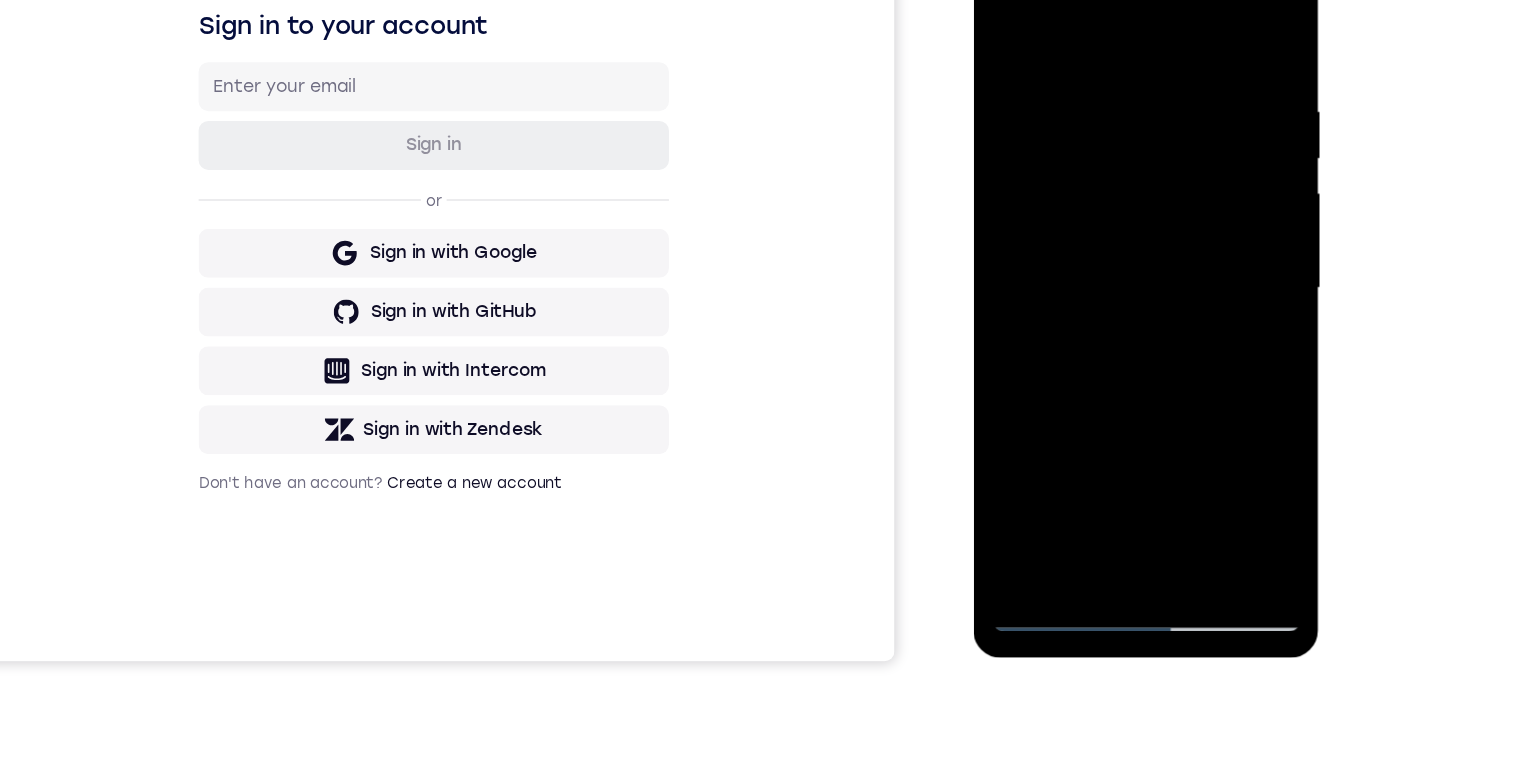 click at bounding box center [1114, 223] 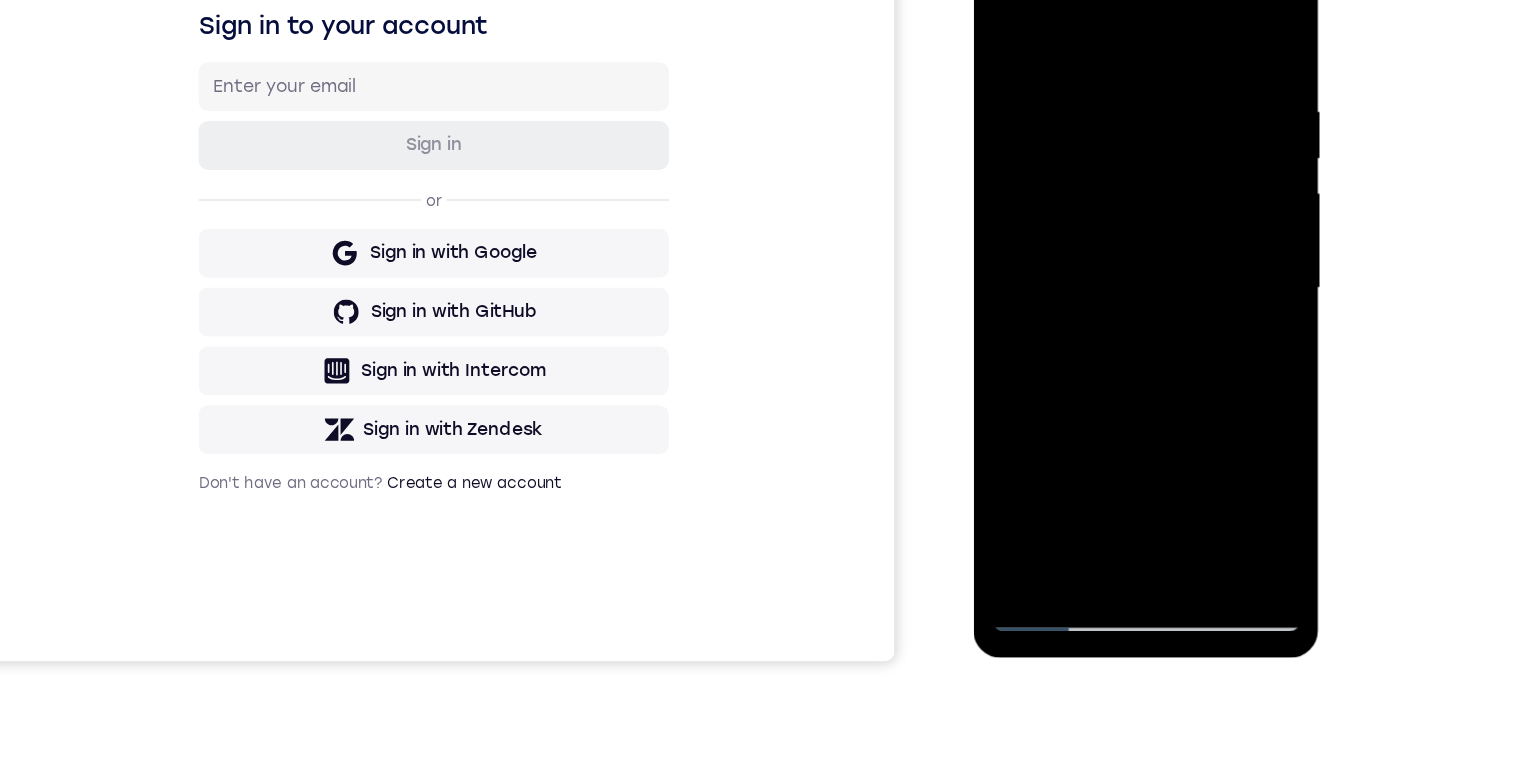scroll, scrollTop: 330, scrollLeft: 0, axis: vertical 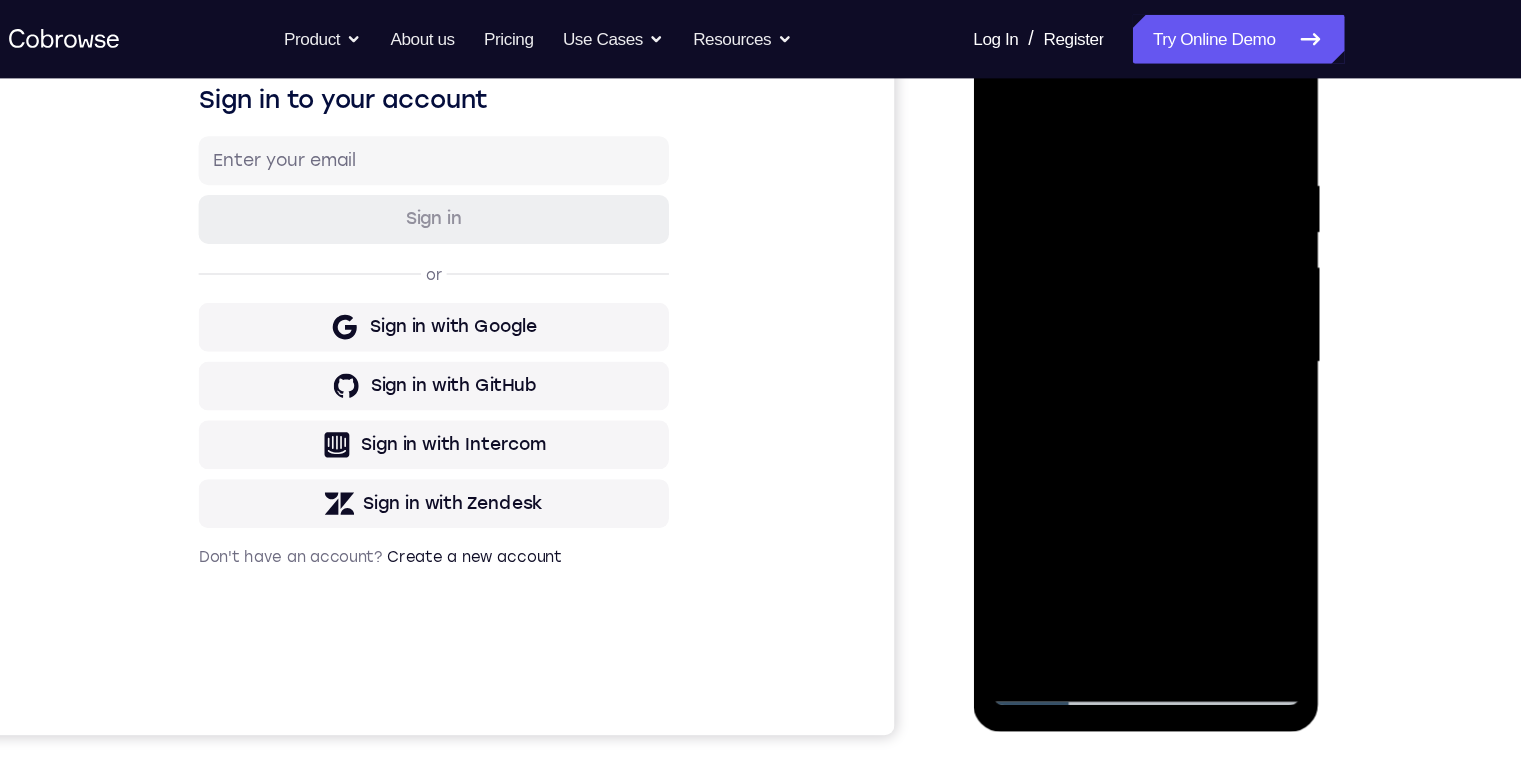 click at bounding box center [1114, 296] 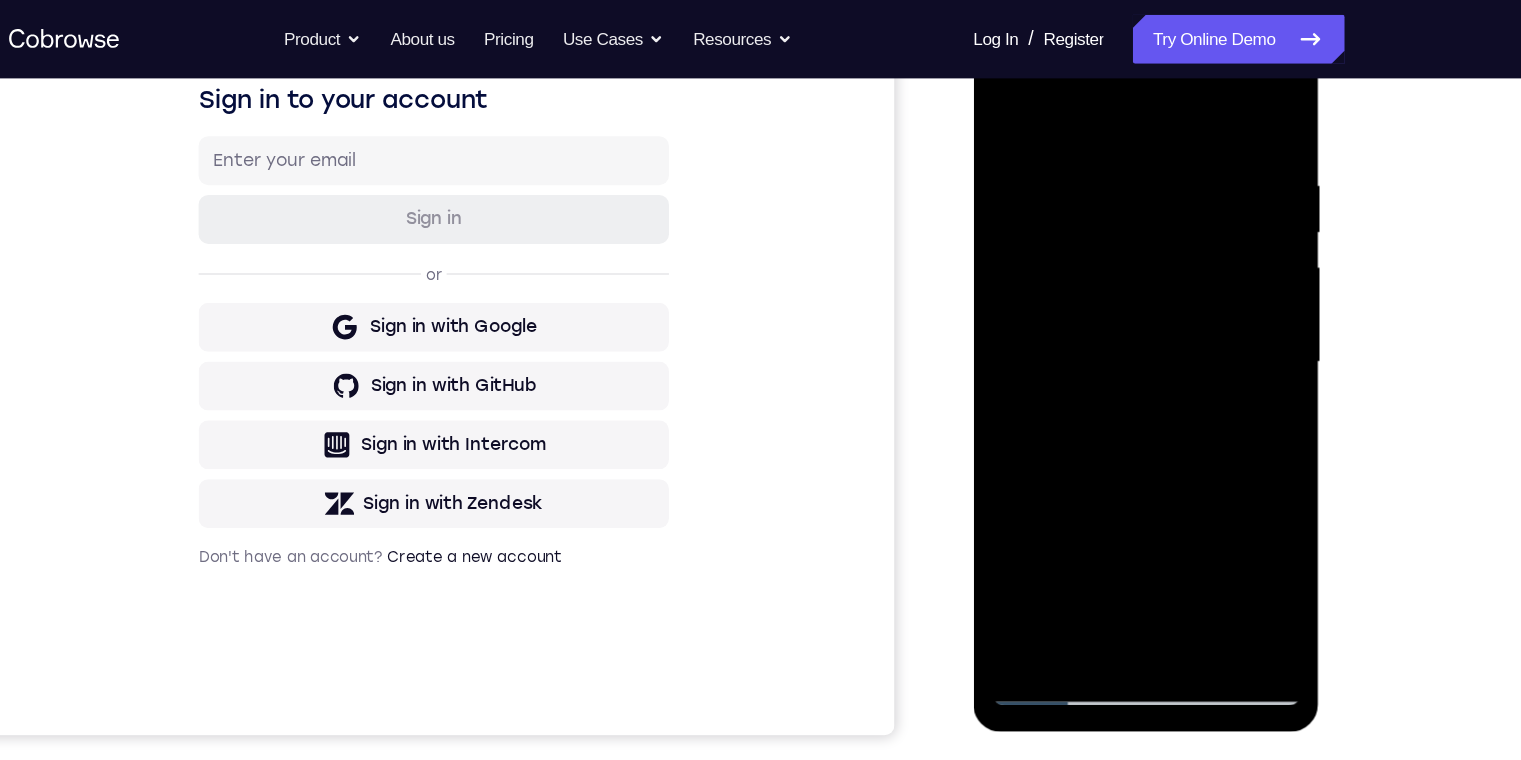 click at bounding box center [1114, 296] 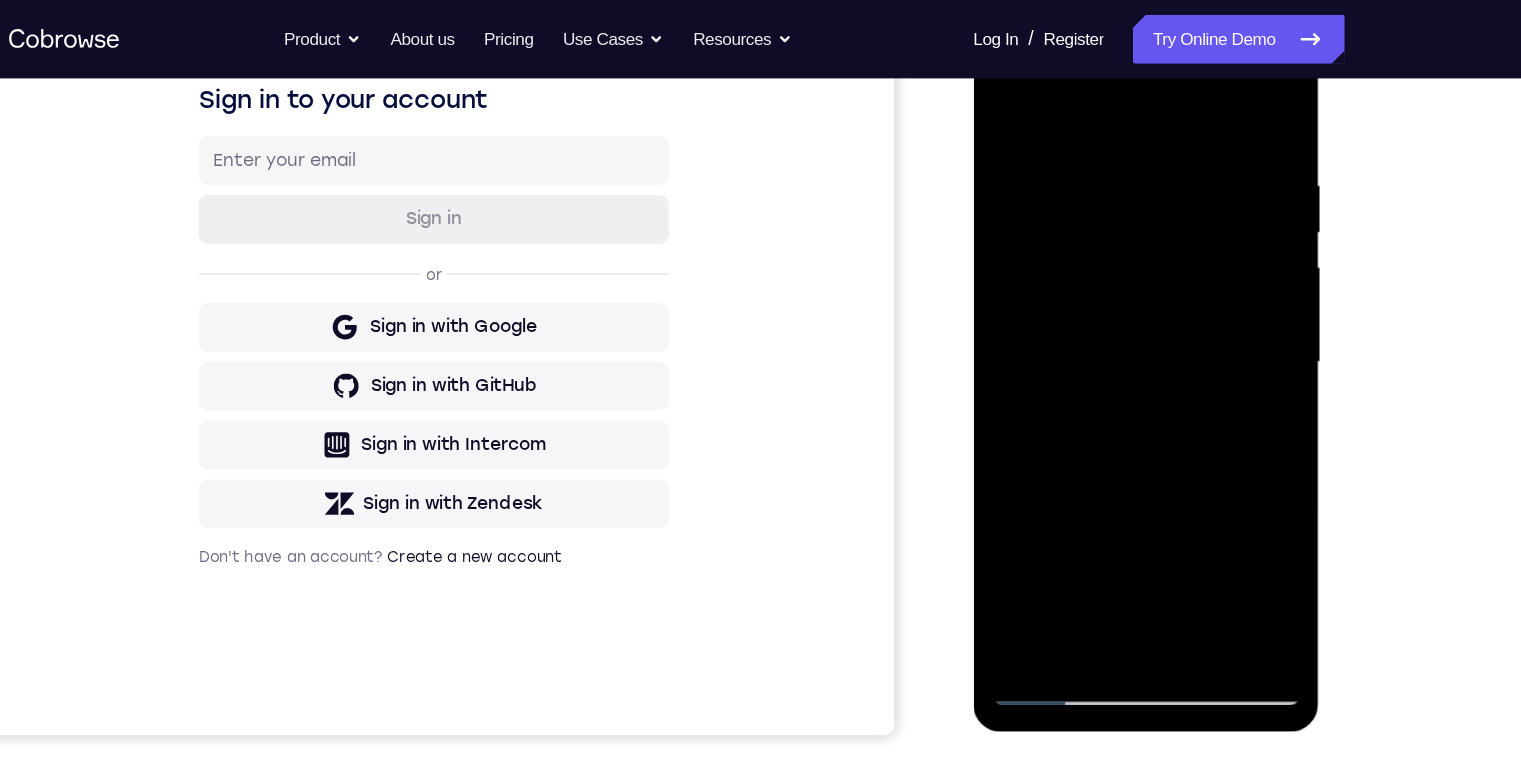 click at bounding box center (1114, 296) 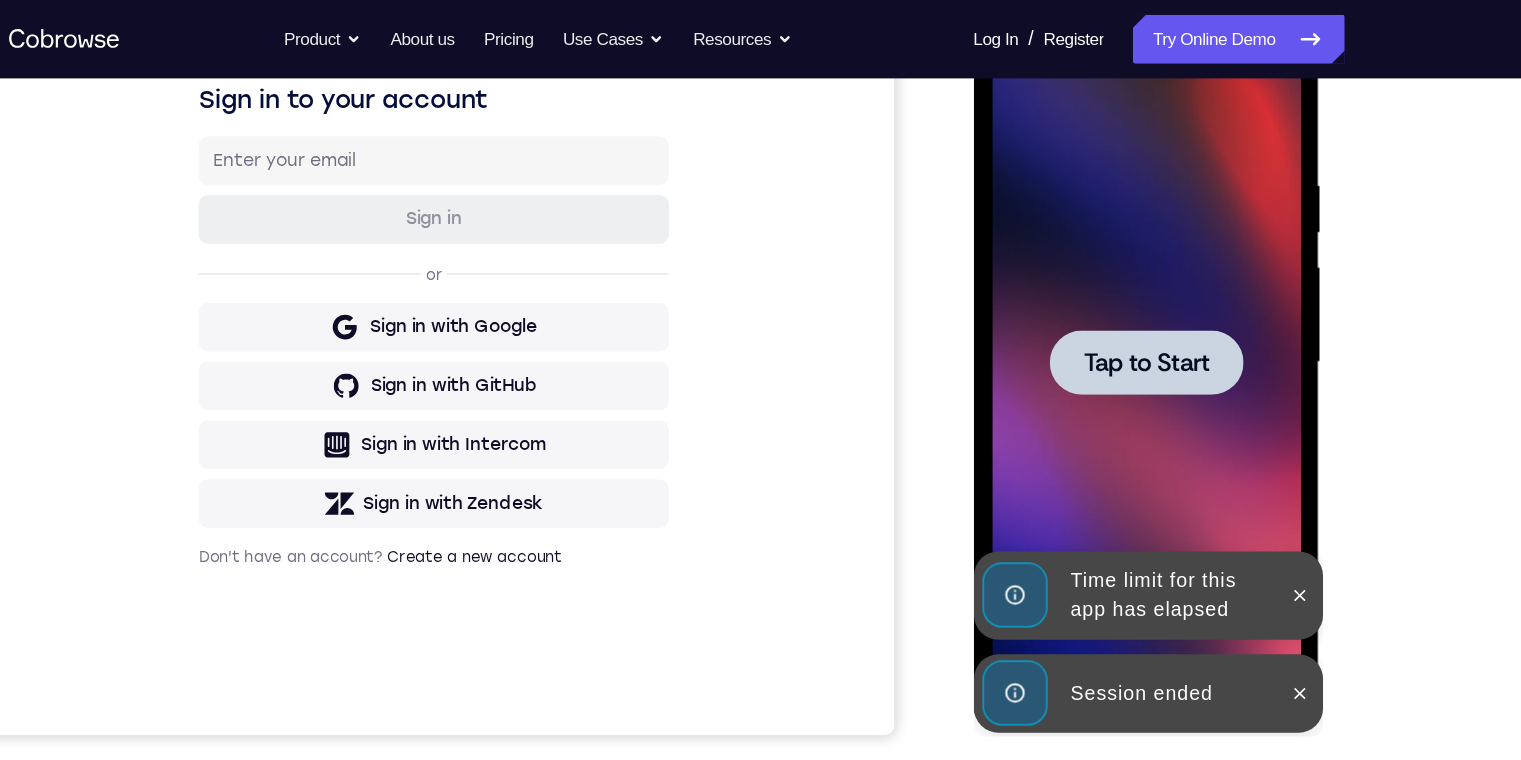 scroll, scrollTop: 248, scrollLeft: 0, axis: vertical 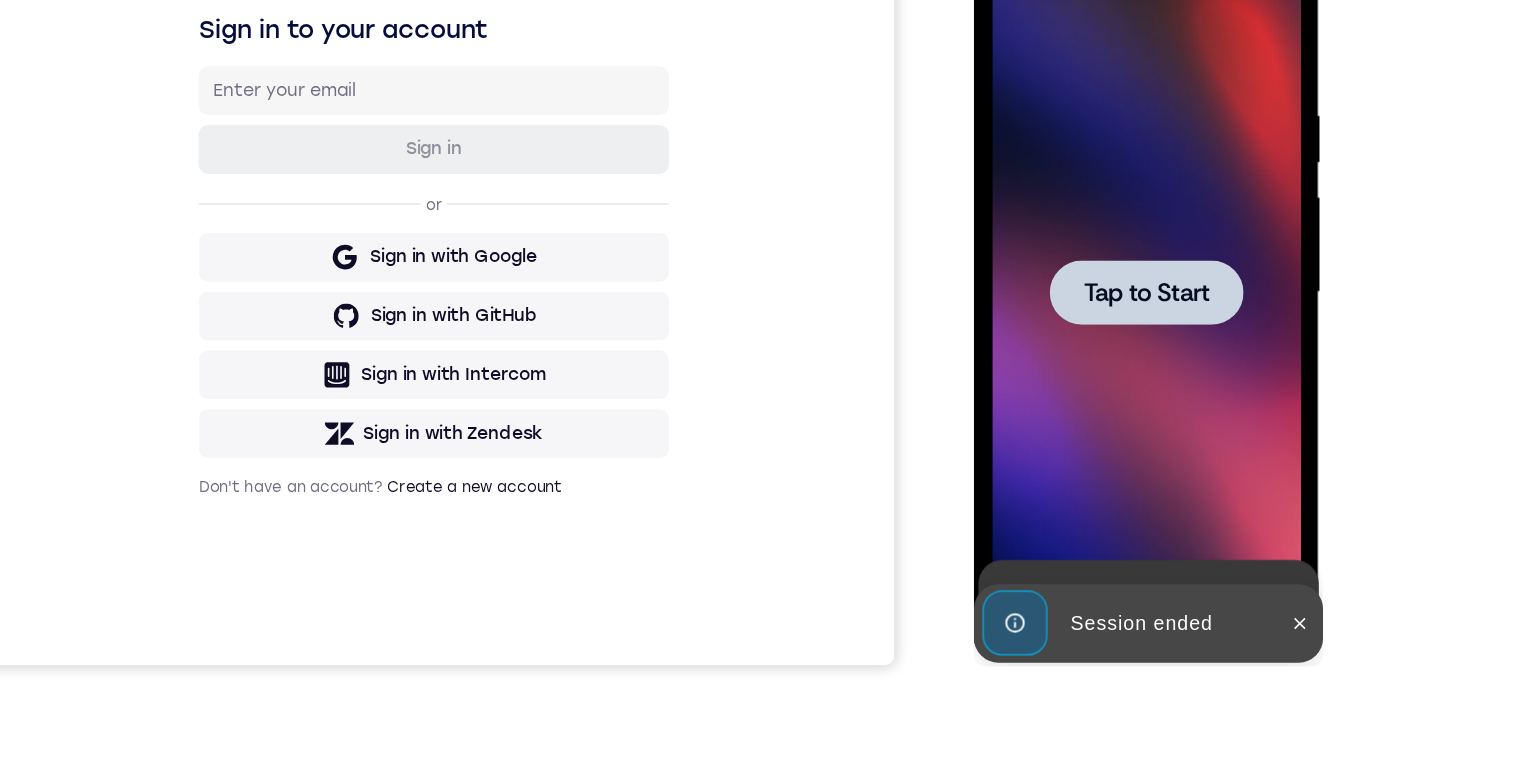 click at bounding box center [1114, 227] 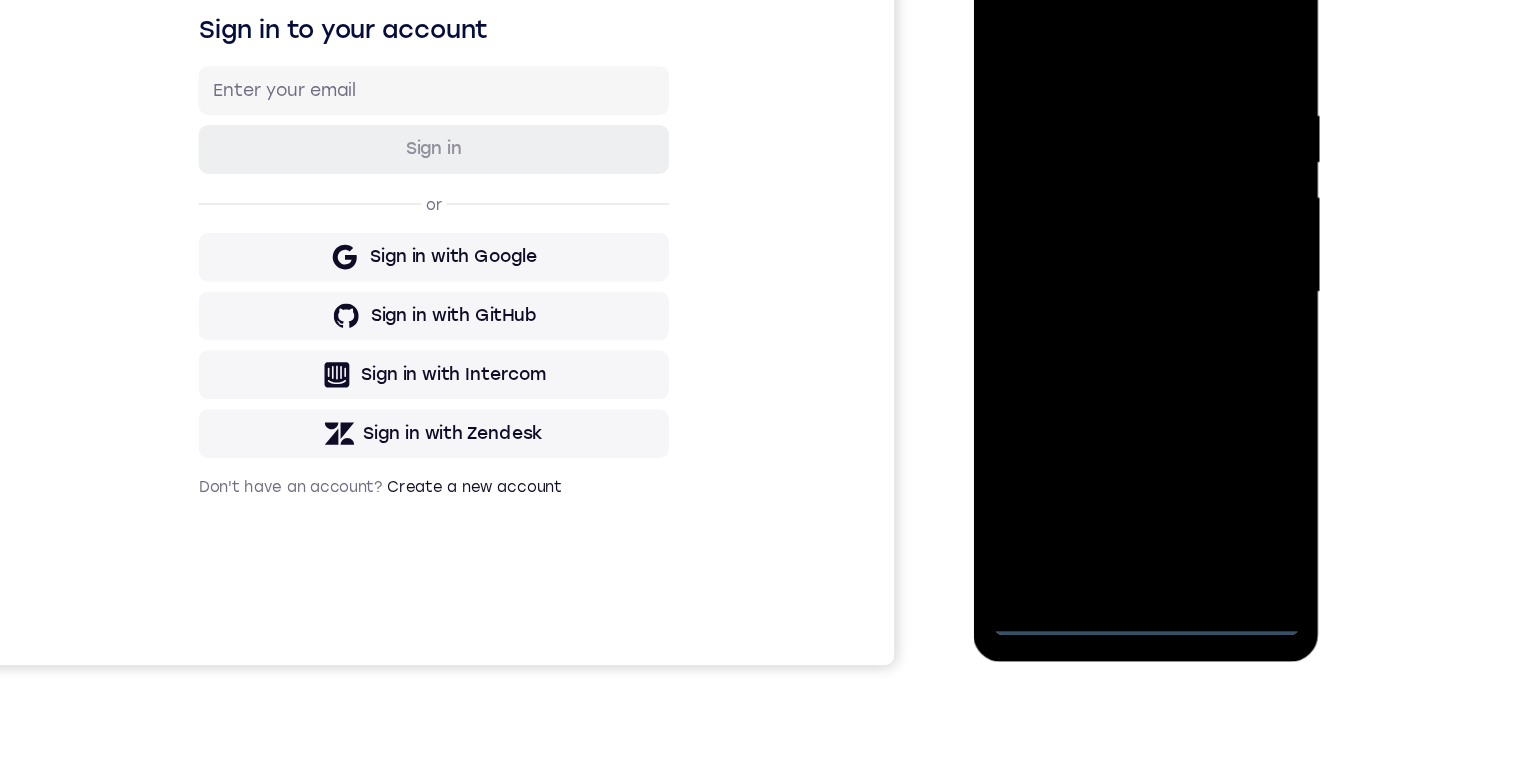 click at bounding box center (1114, 227) 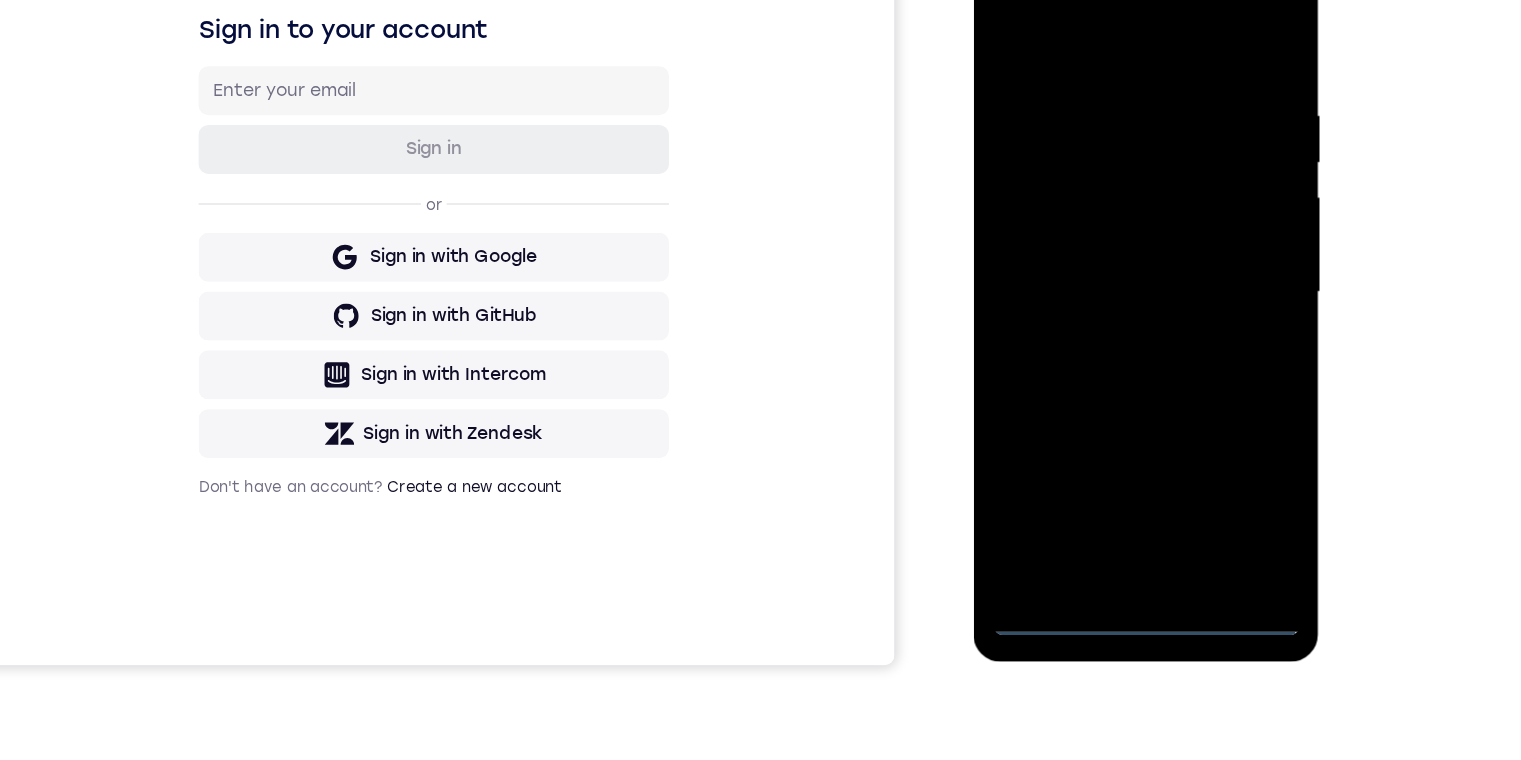 click at bounding box center (1114, 227) 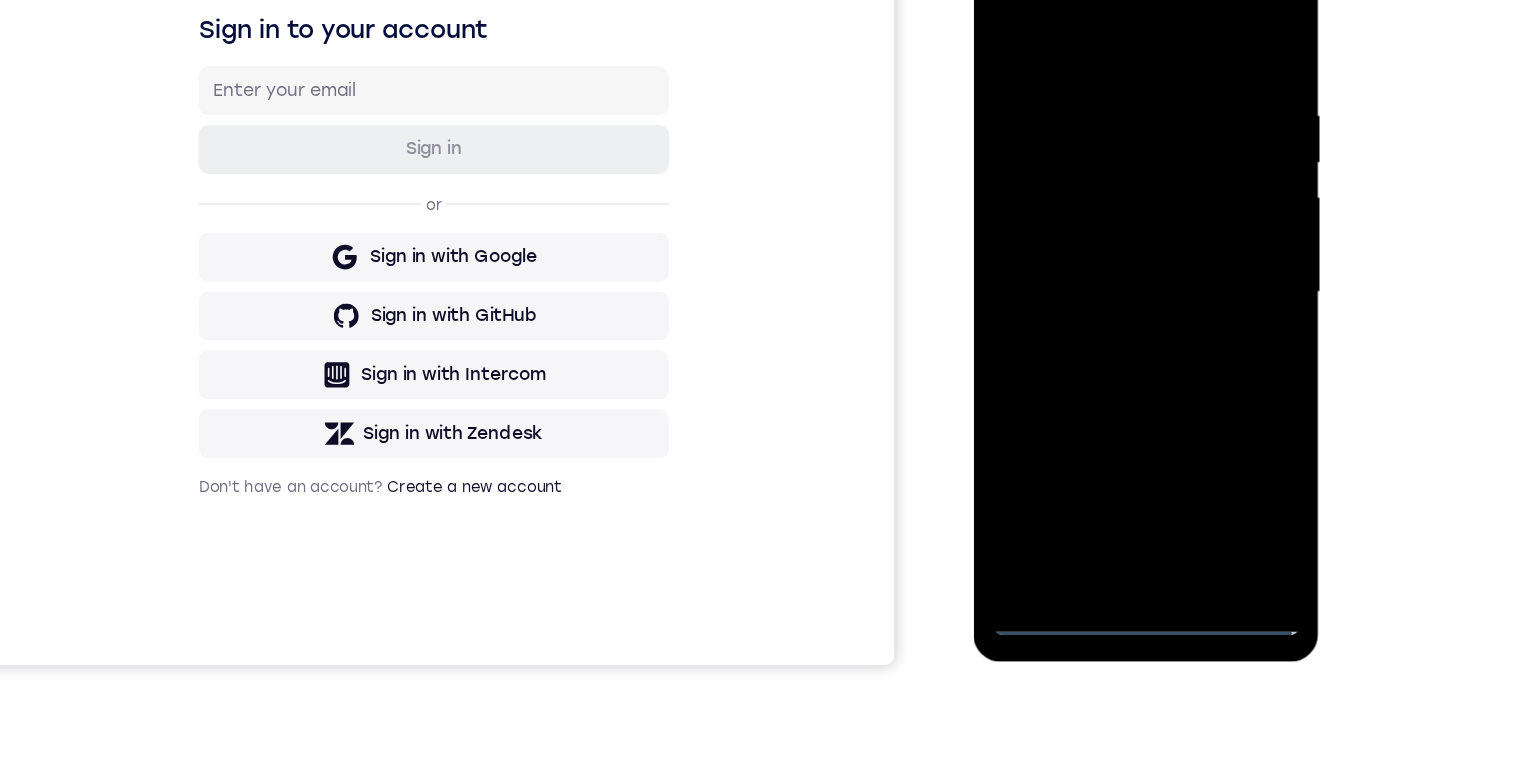 scroll, scrollTop: 247, scrollLeft: 0, axis: vertical 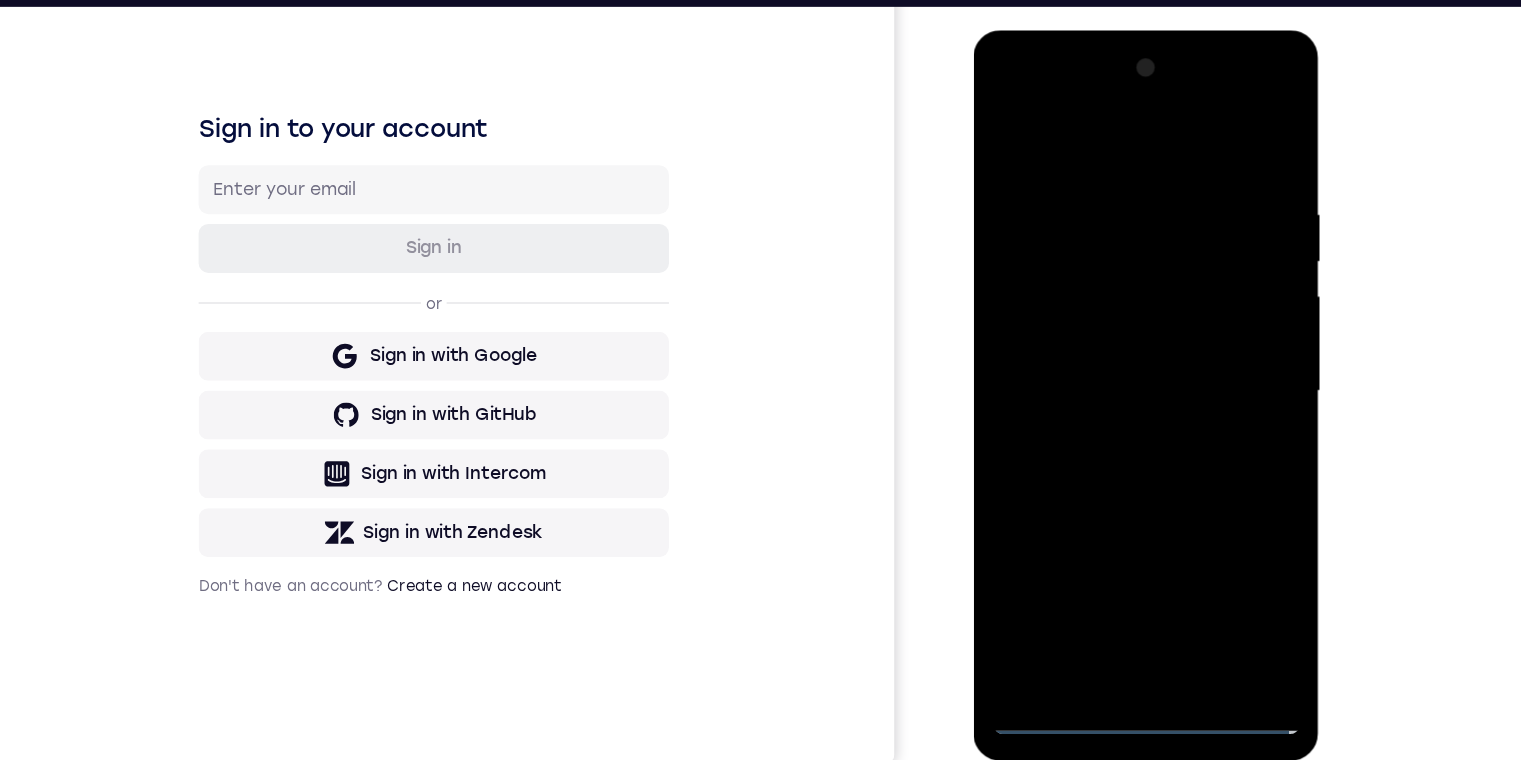 click at bounding box center [1114, 325] 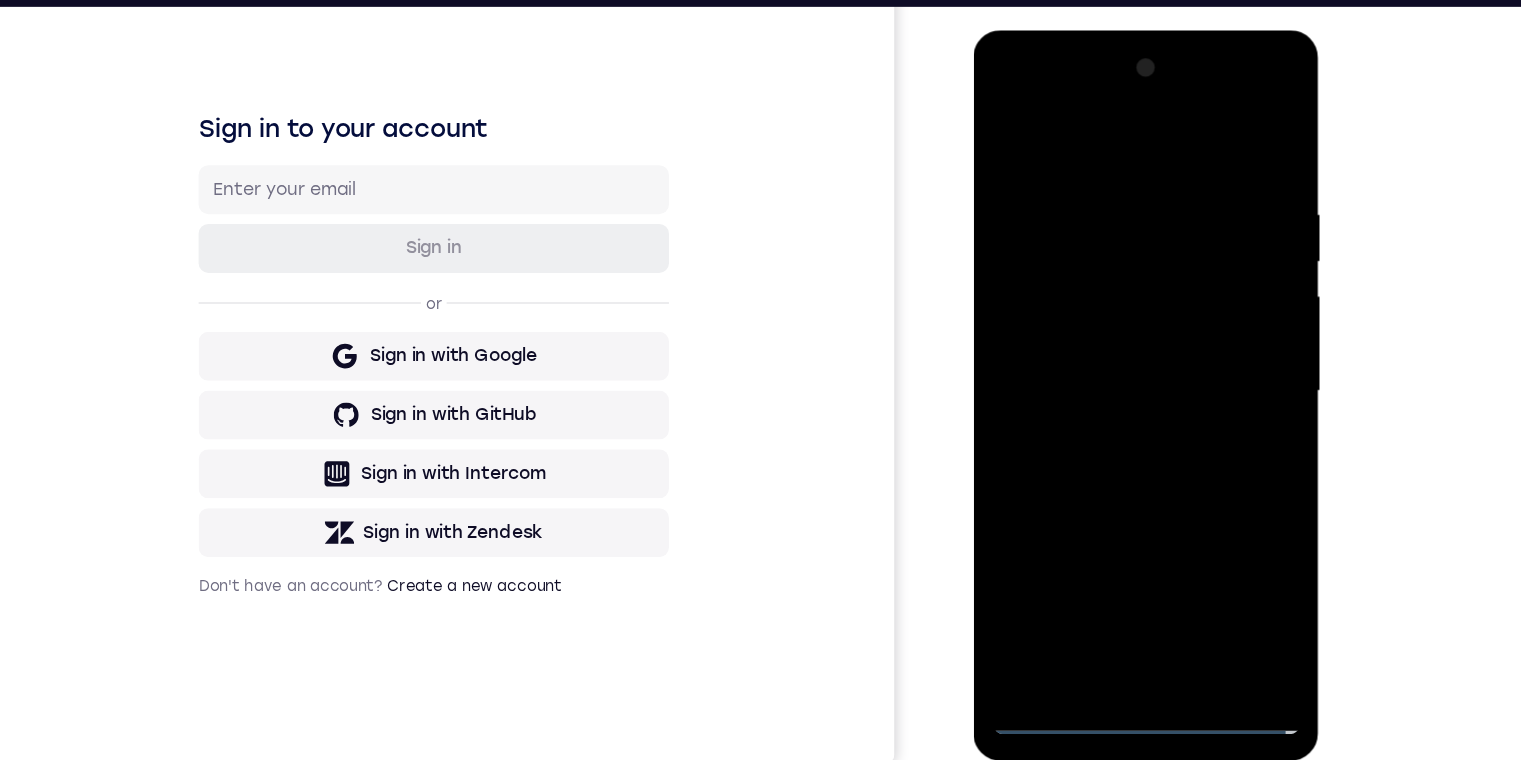 click at bounding box center (1114, 325) 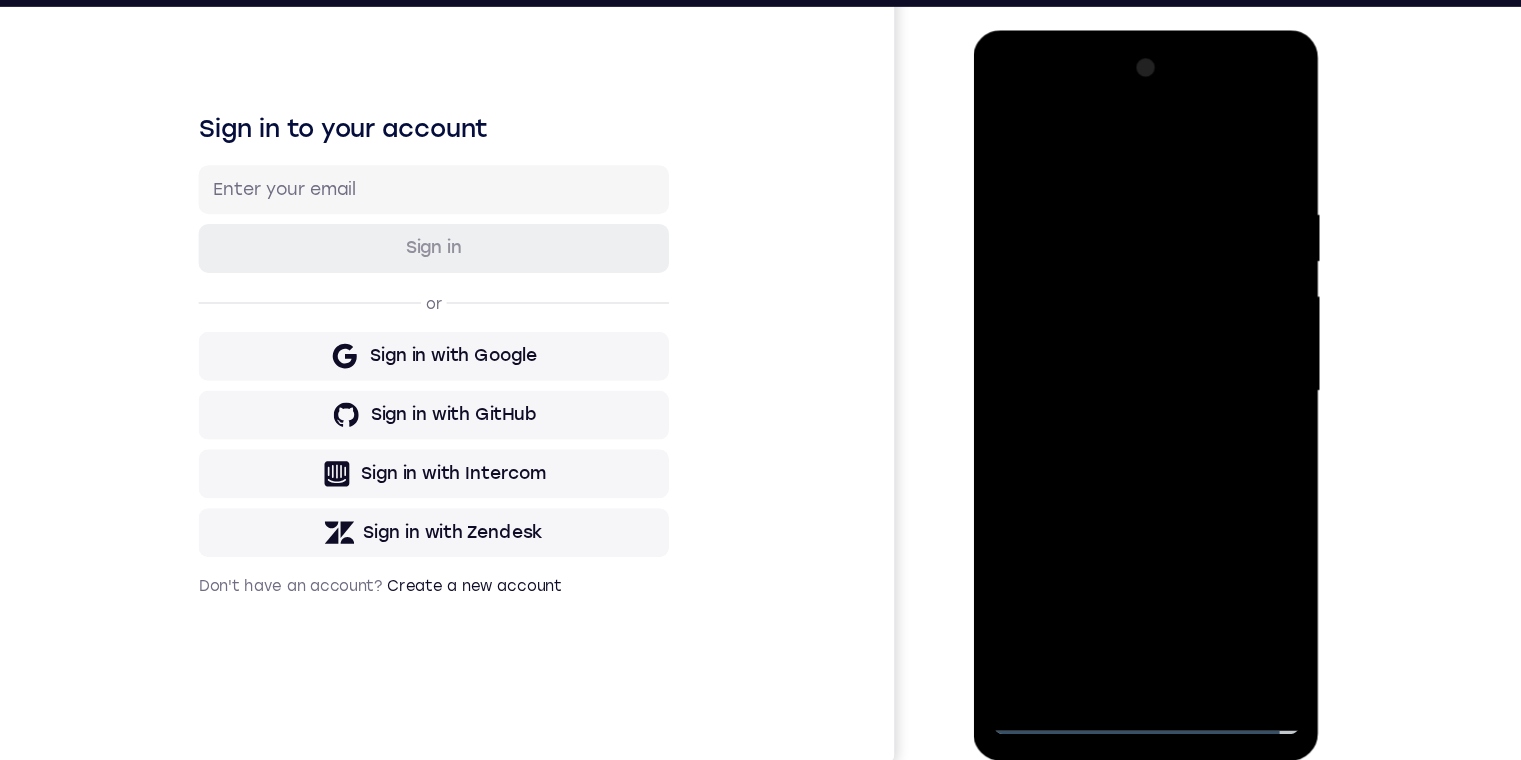click at bounding box center (1114, 325) 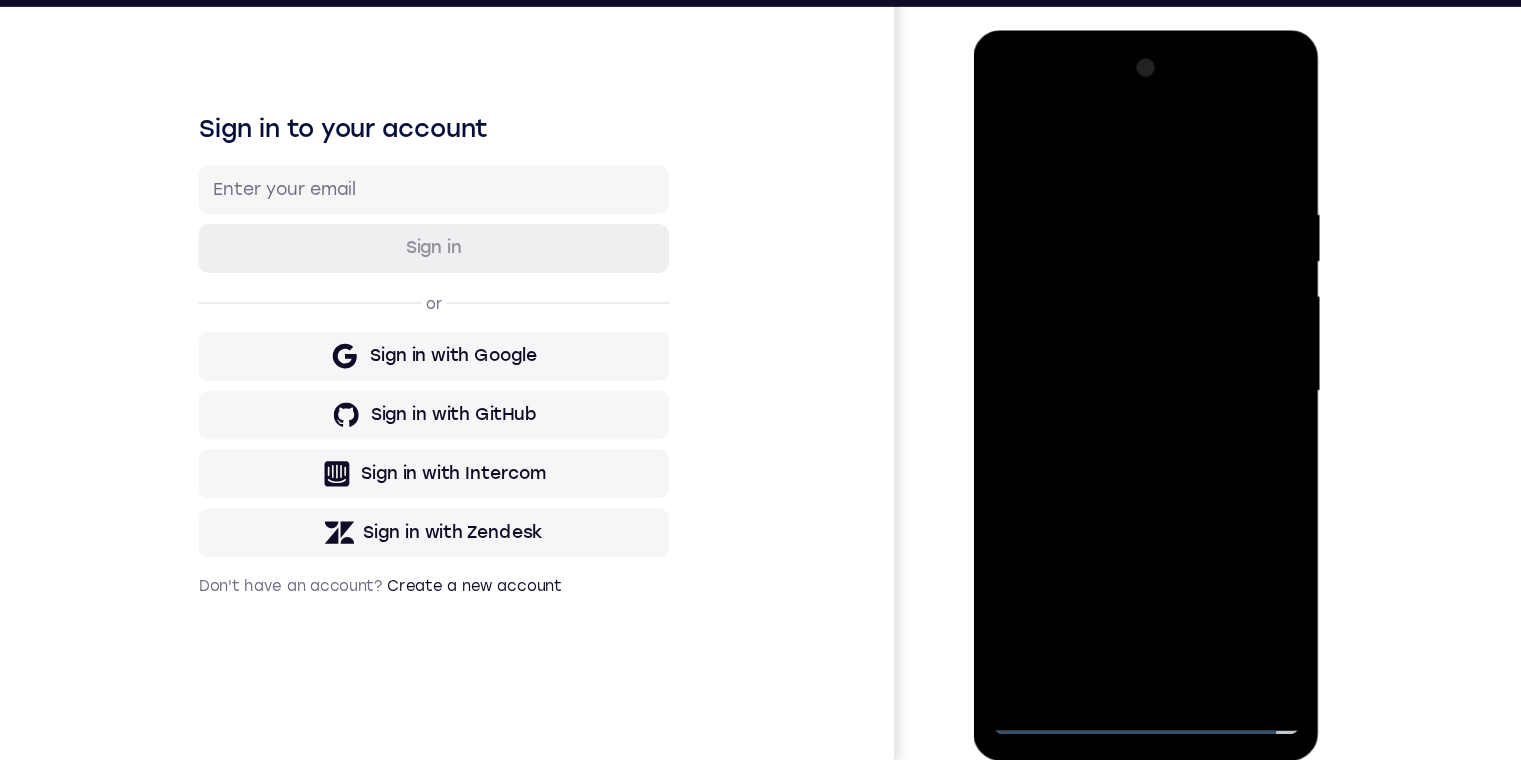 click at bounding box center (1114, 325) 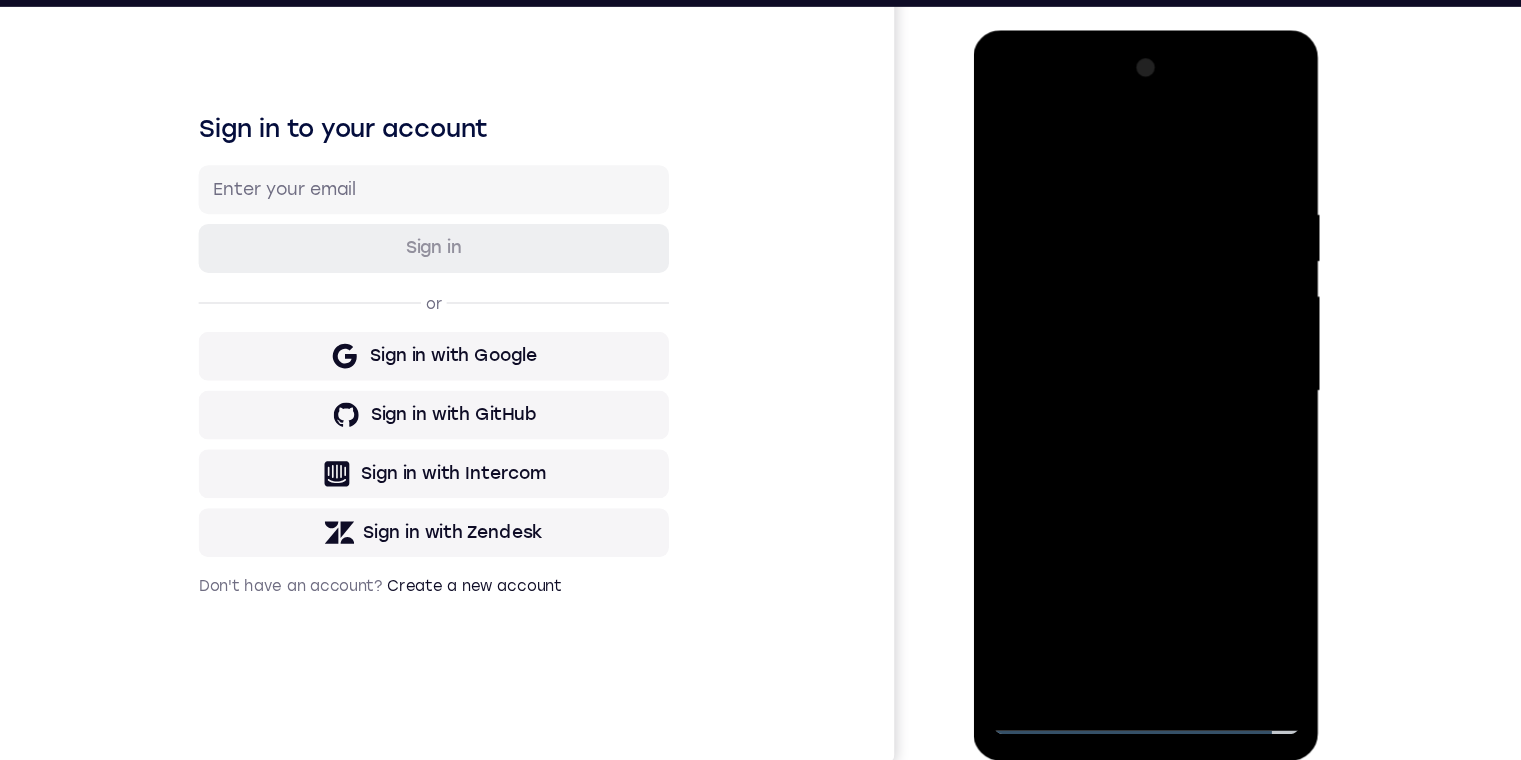 click at bounding box center [1114, 325] 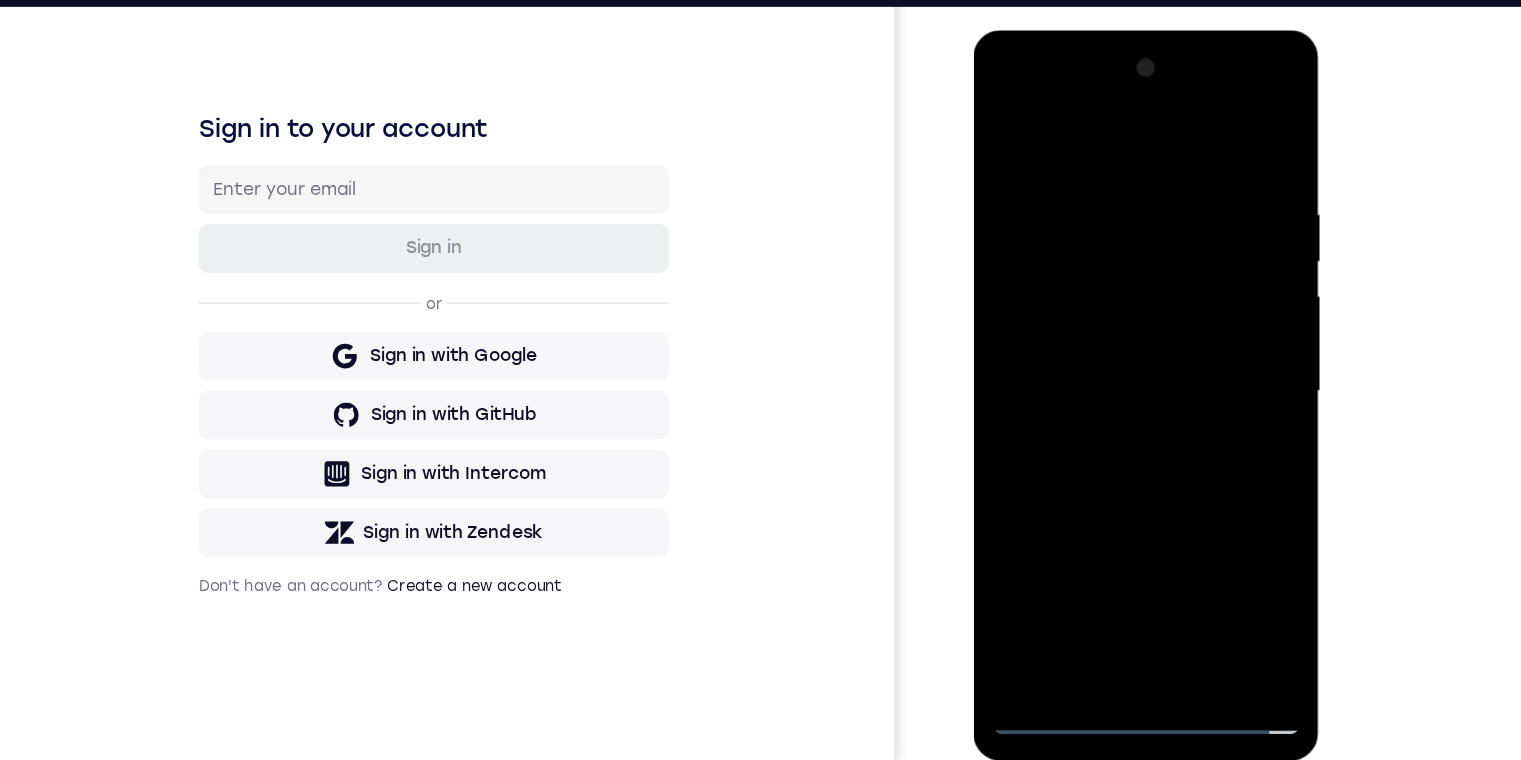 click at bounding box center [1114, 325] 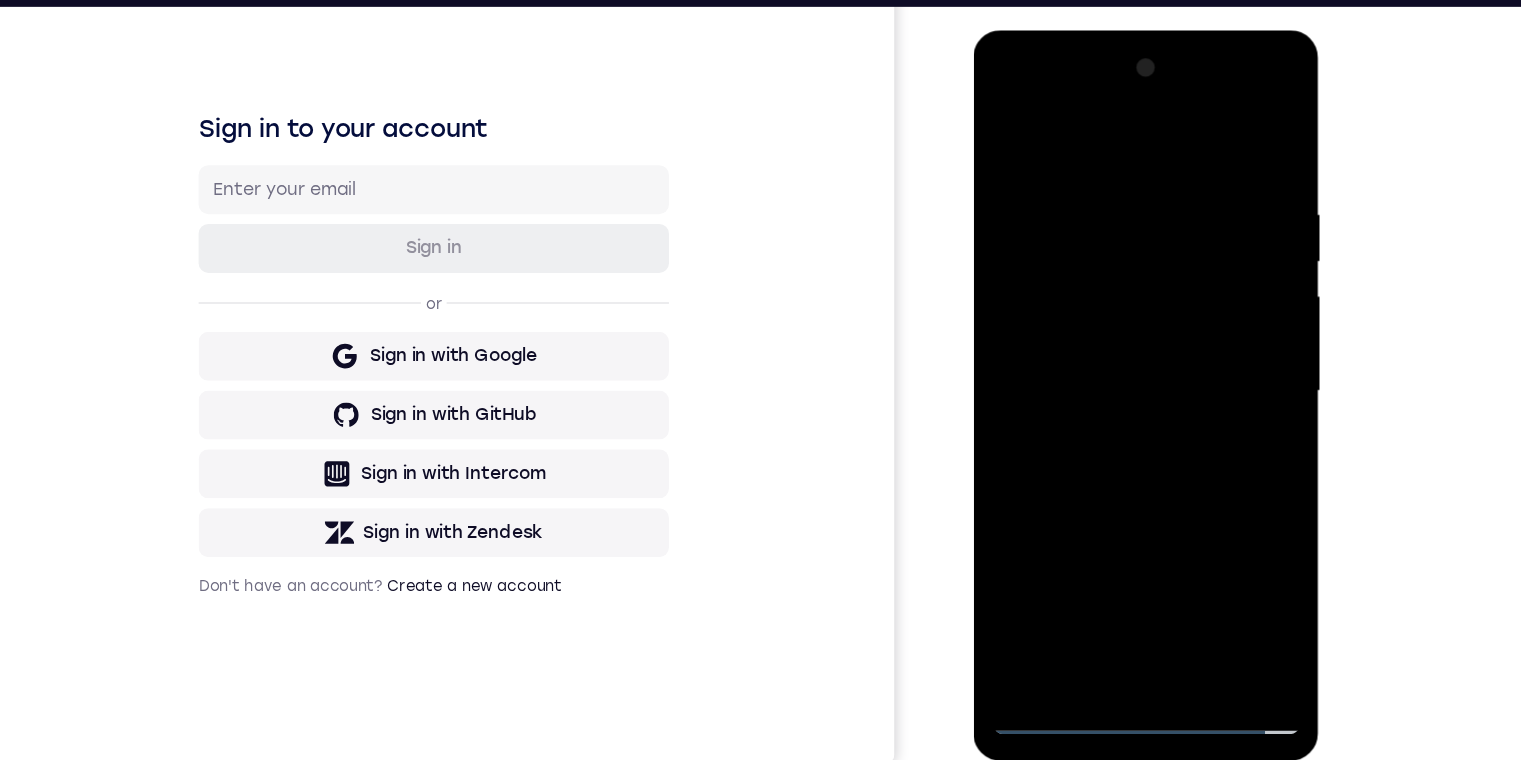 click at bounding box center (1114, 325) 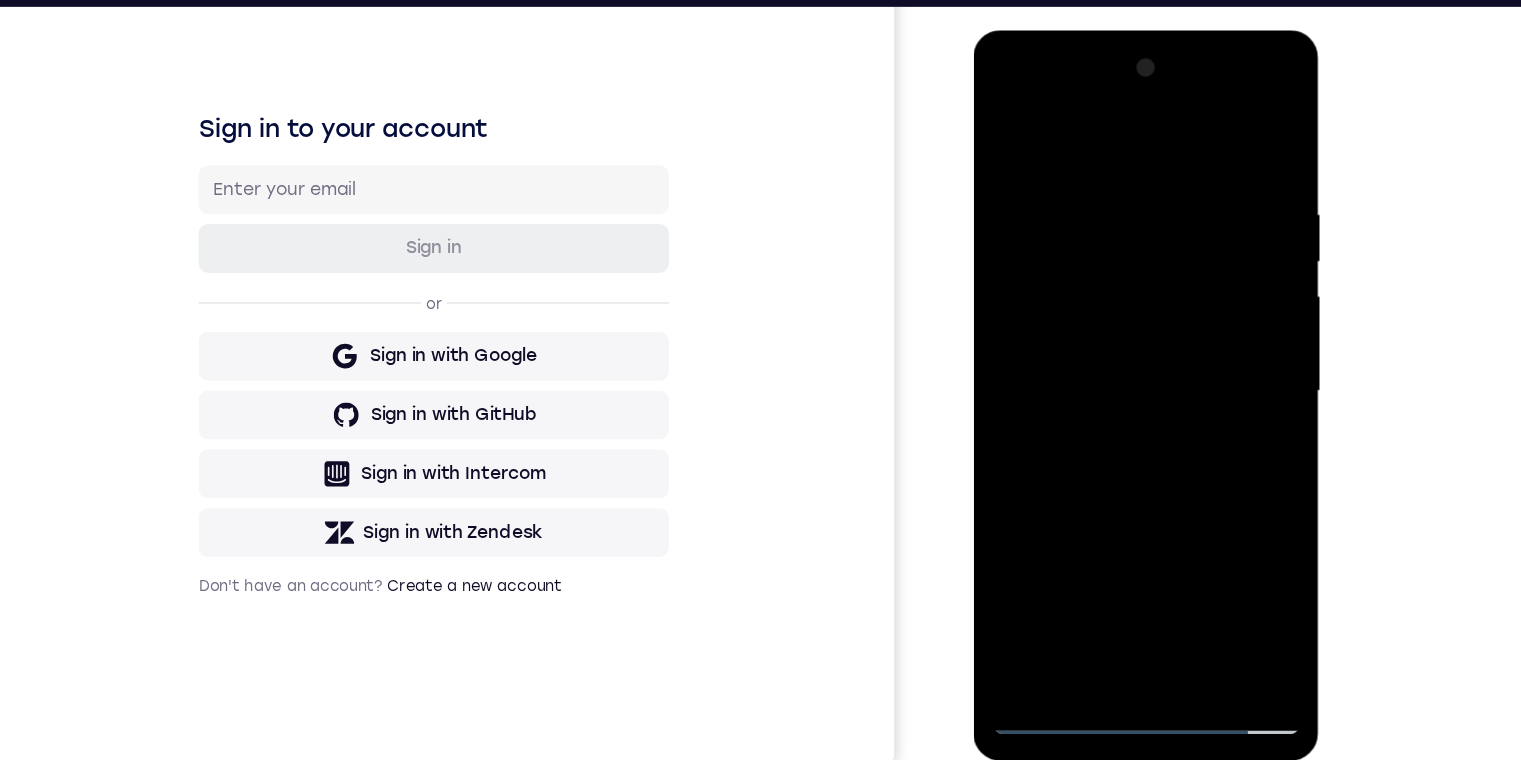 drag, startPoint x: 1327, startPoint y: 134, endPoint x: 1014, endPoint y: 154, distance: 313.63834 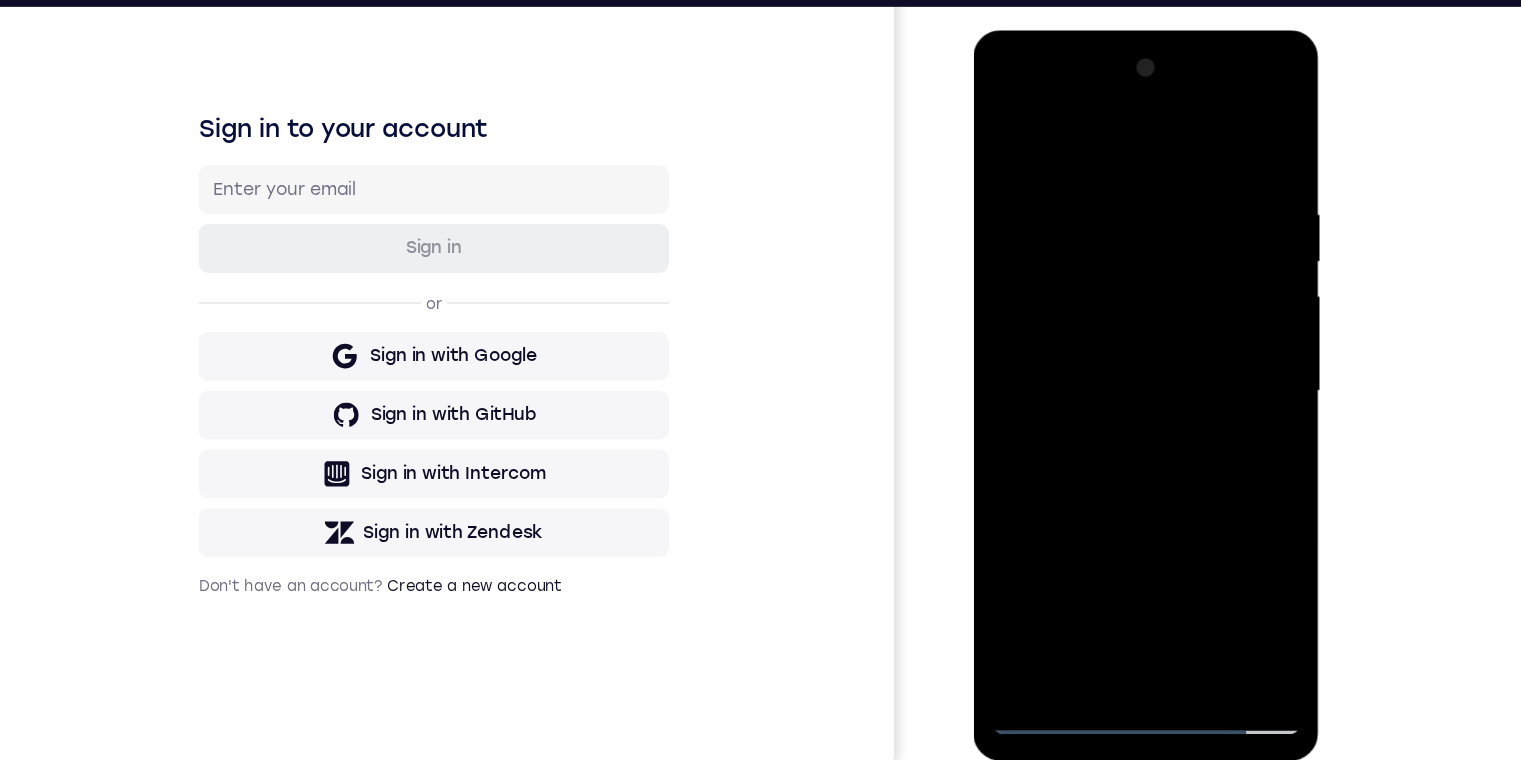 scroll, scrollTop: 224, scrollLeft: 0, axis: vertical 